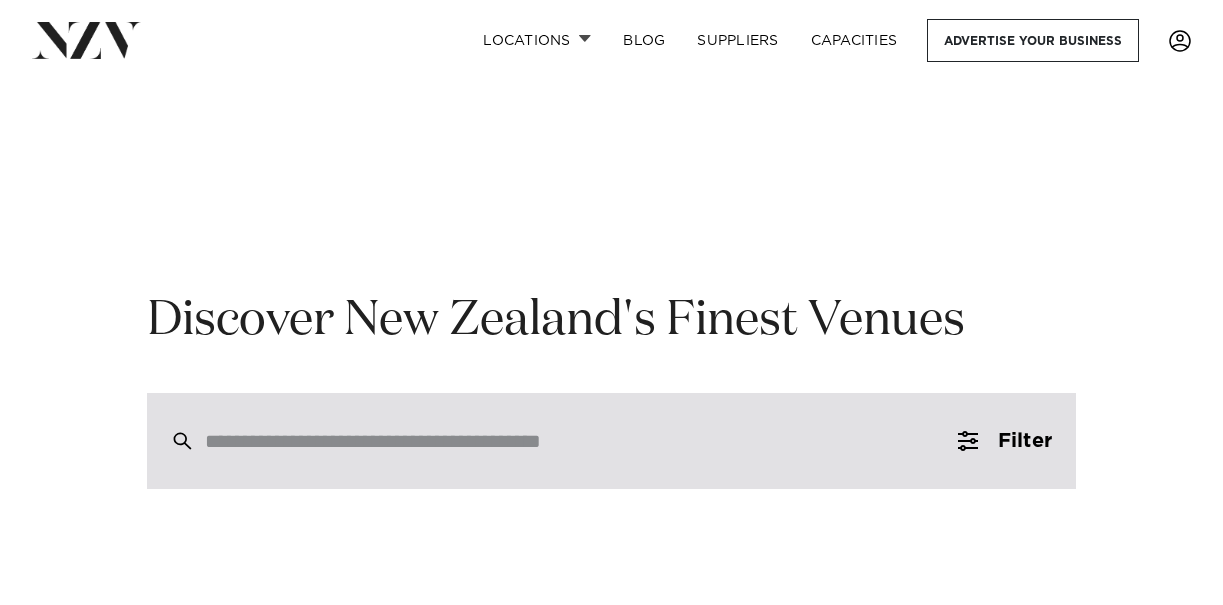 scroll, scrollTop: 149, scrollLeft: 0, axis: vertical 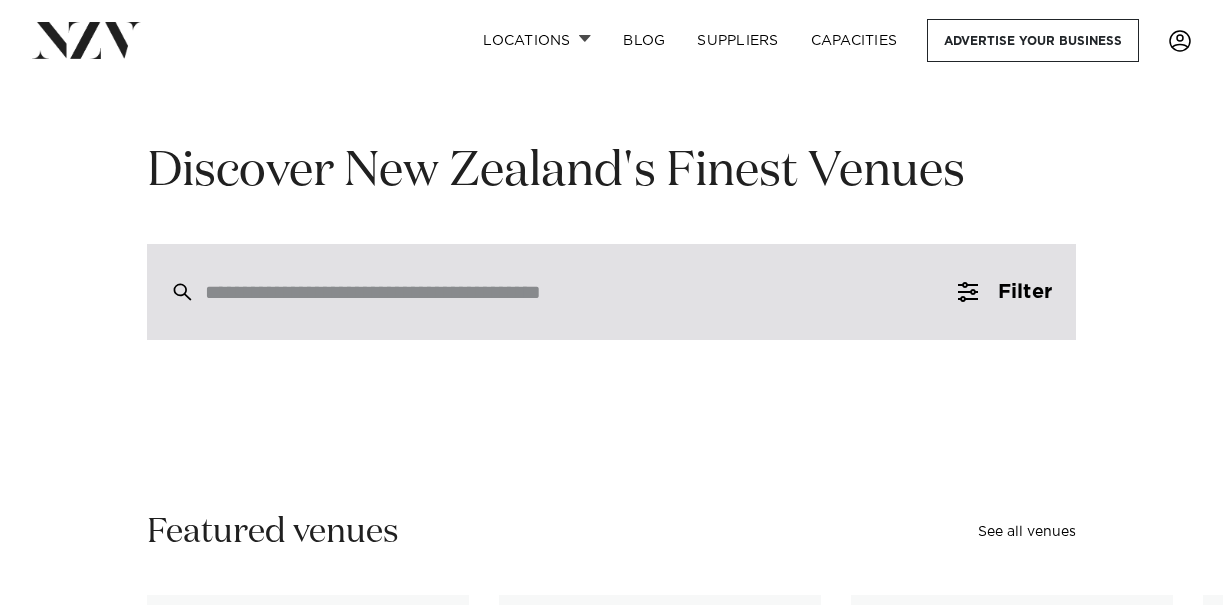 click at bounding box center (569, 292) 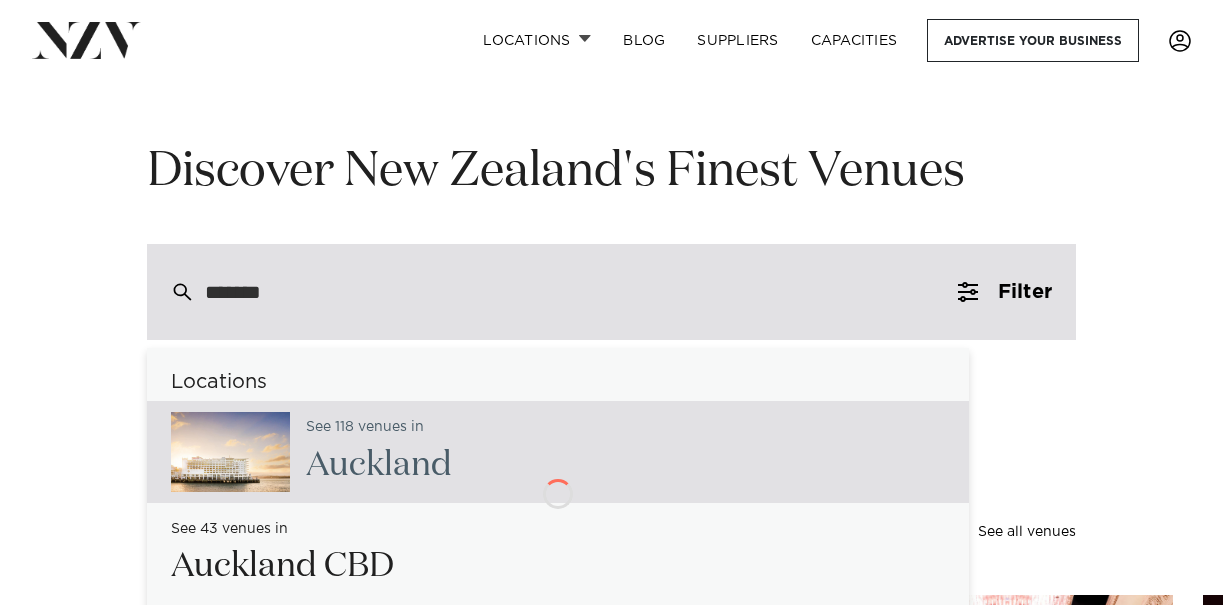 type on "********" 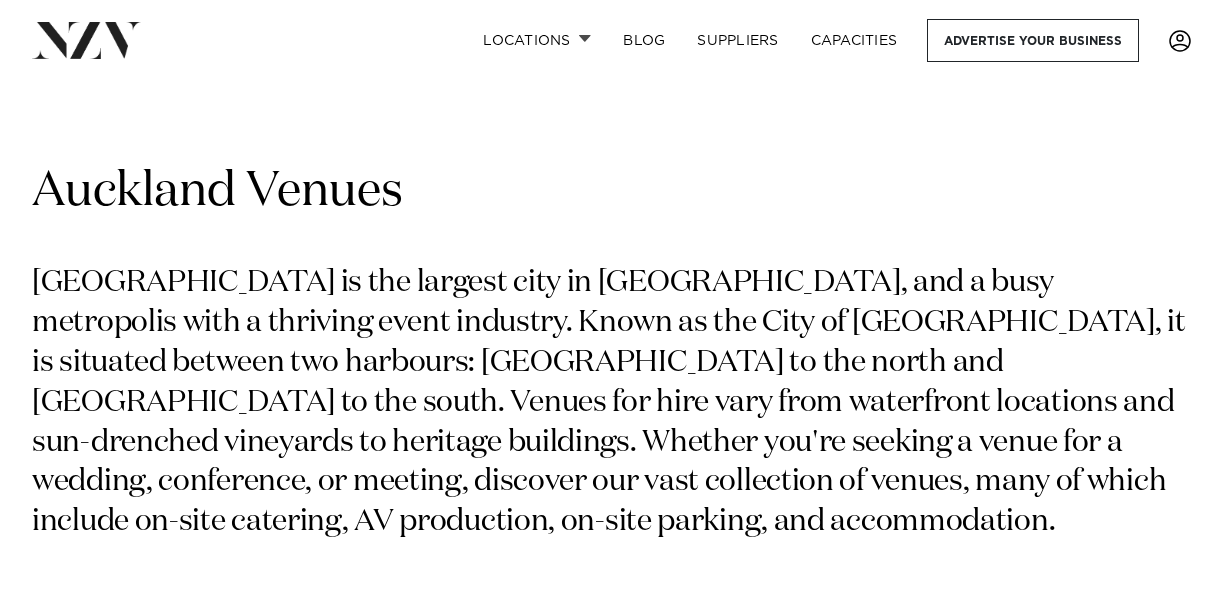 scroll, scrollTop: 699, scrollLeft: 0, axis: vertical 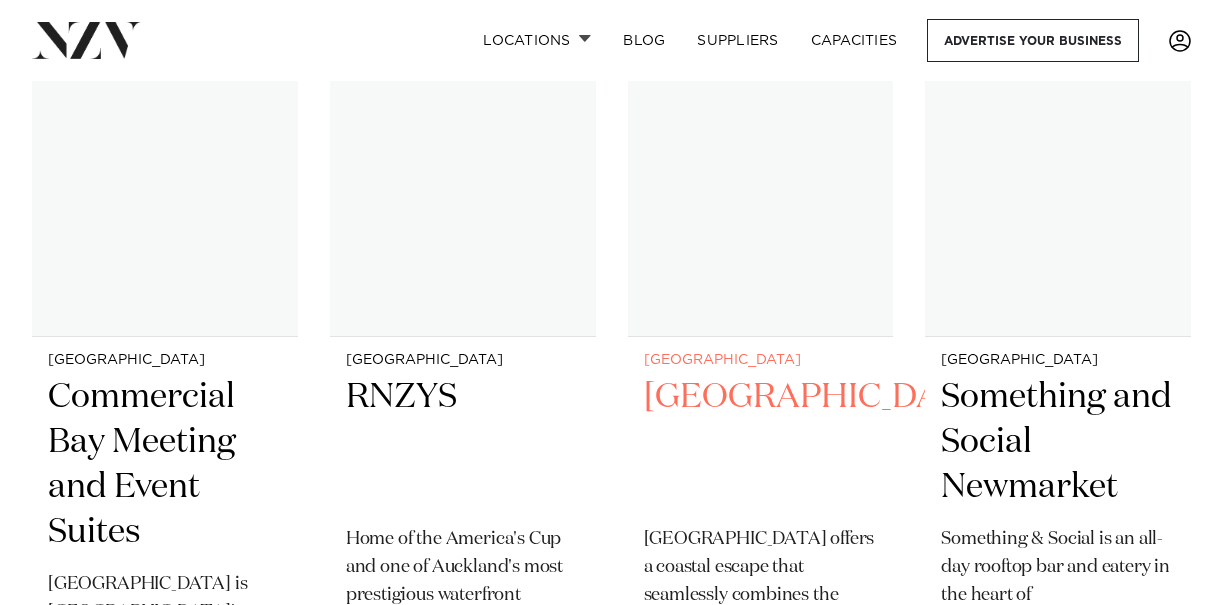 click on "[GEOGRAPHIC_DATA]" at bounding box center (761, 442) 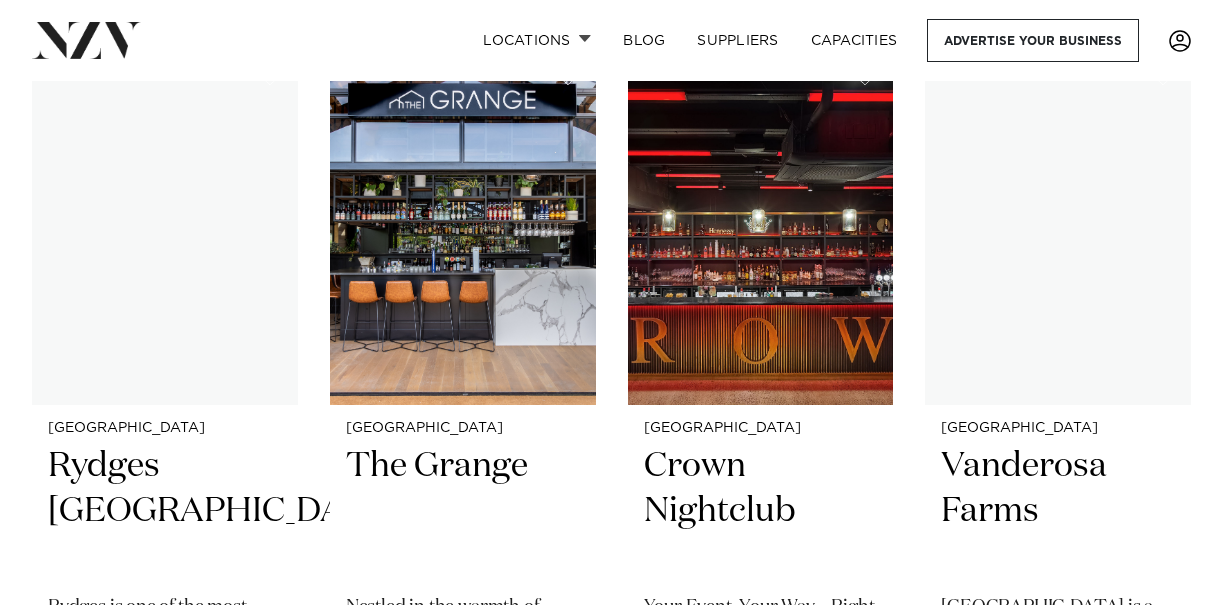 scroll, scrollTop: 5629, scrollLeft: 0, axis: vertical 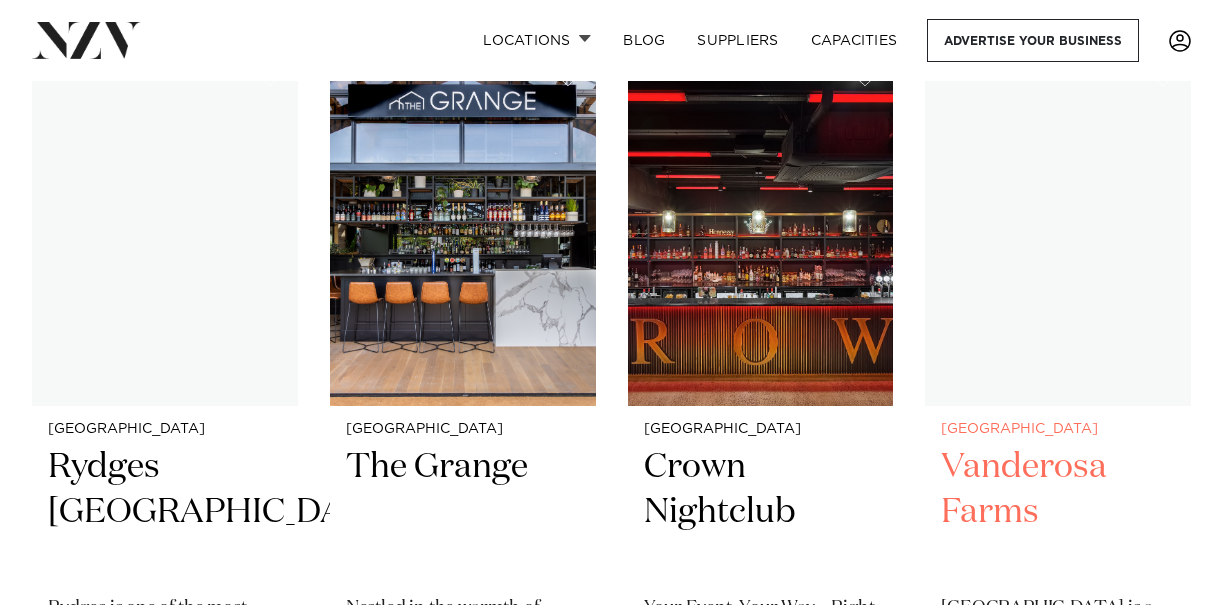 click at bounding box center (1058, 227) 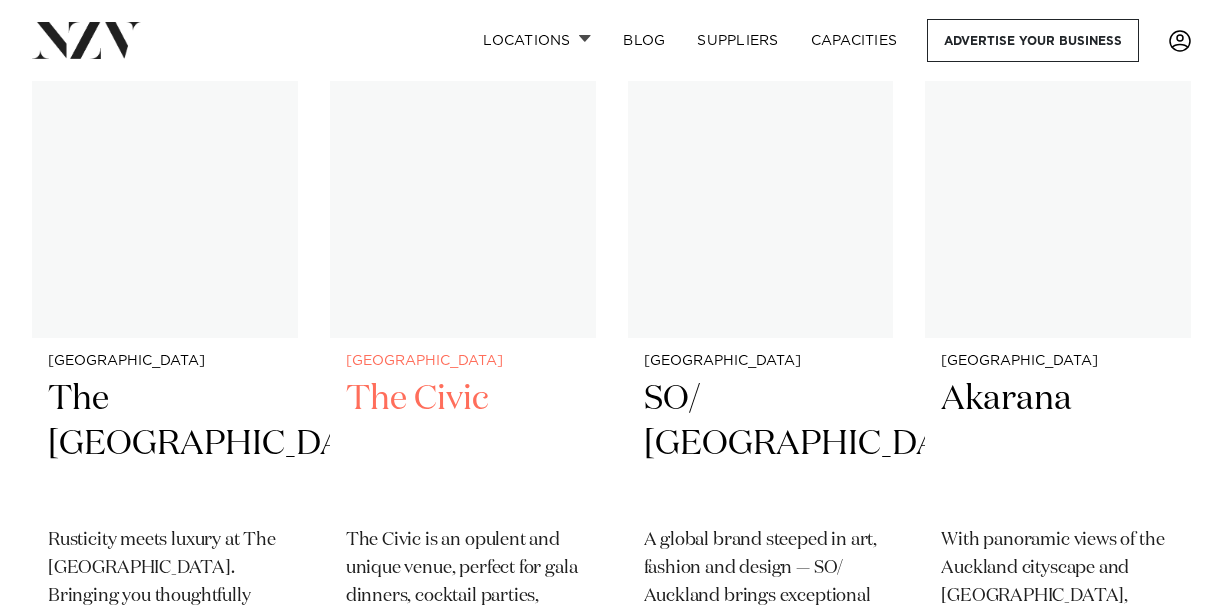 scroll, scrollTop: 7276, scrollLeft: 0, axis: vertical 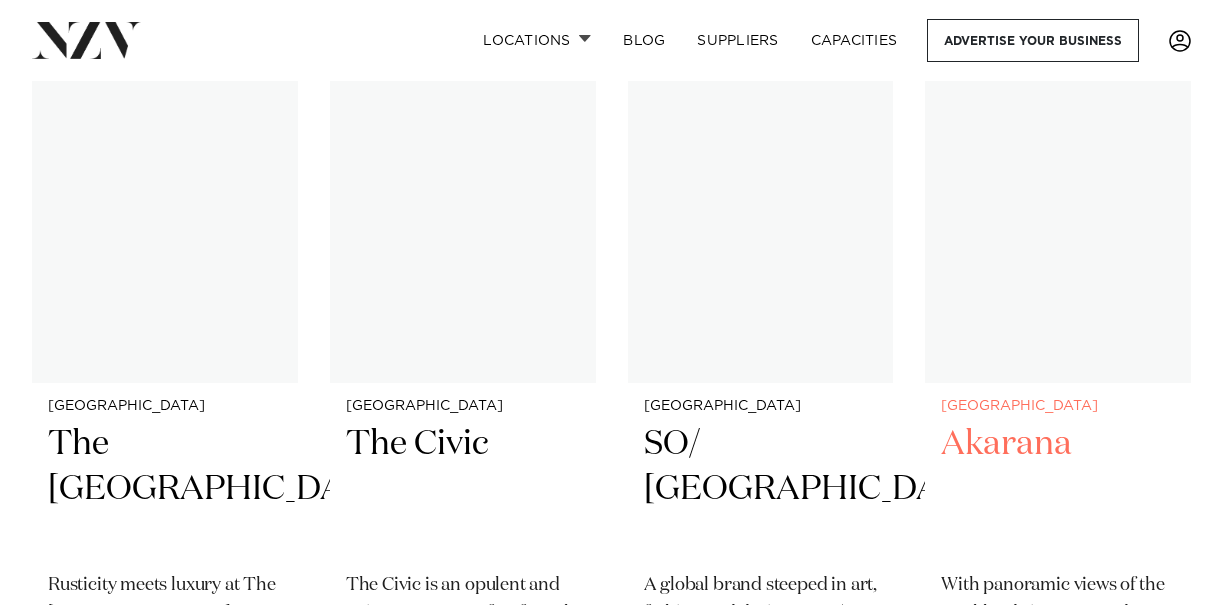 click at bounding box center (1058, 204) 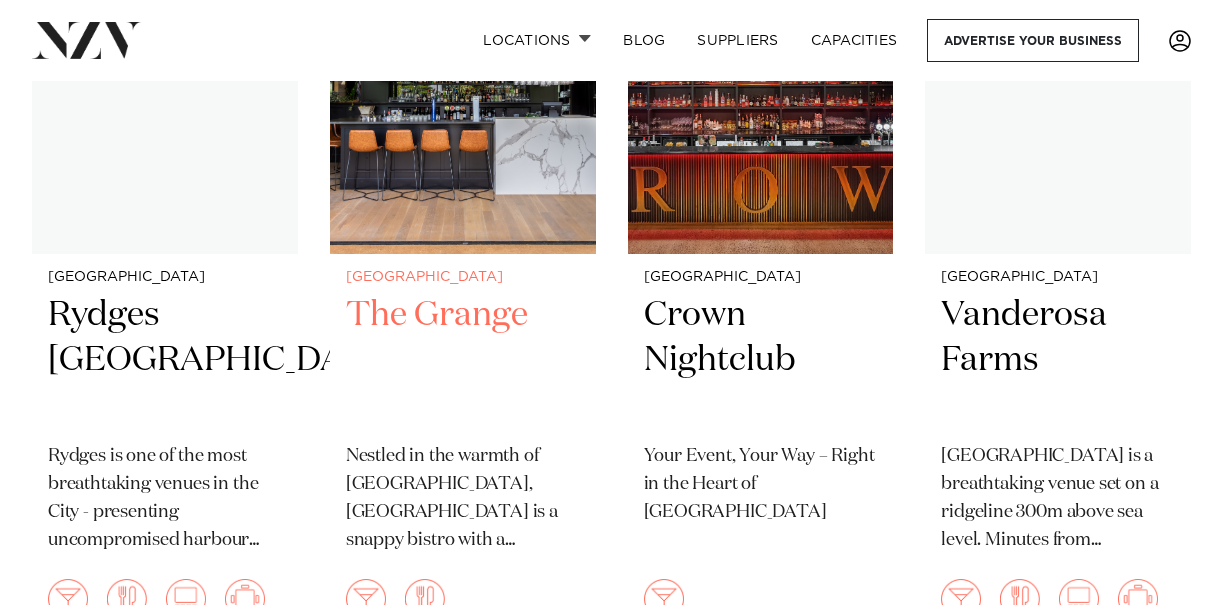 scroll, scrollTop: 5788, scrollLeft: 0, axis: vertical 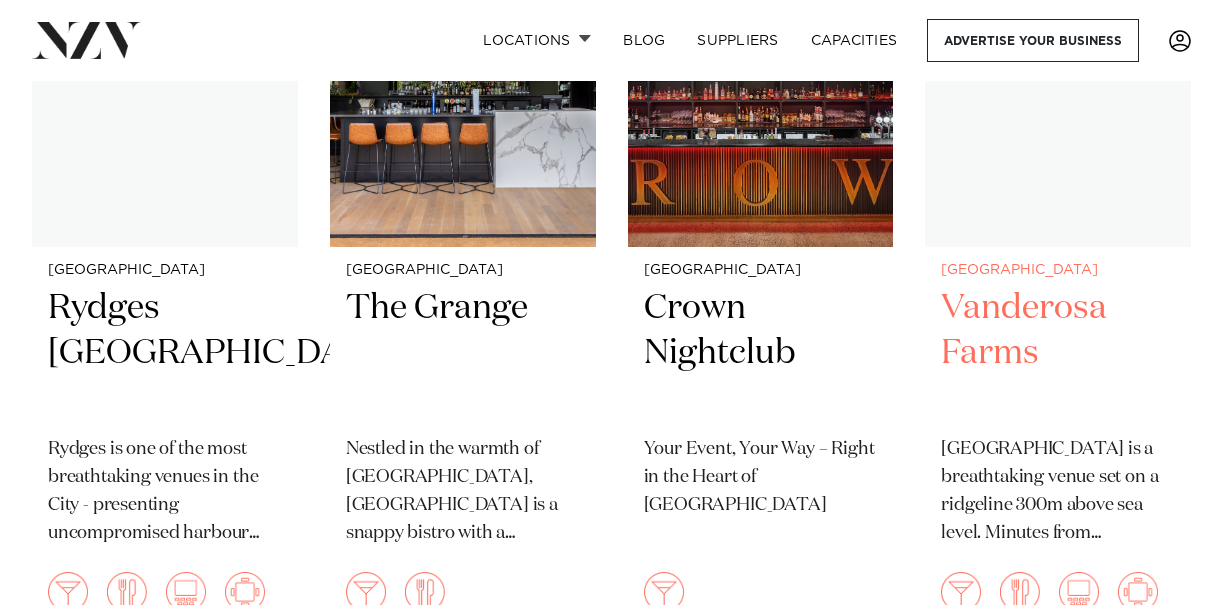 click on "Vanderosa Farms" at bounding box center (1058, 353) 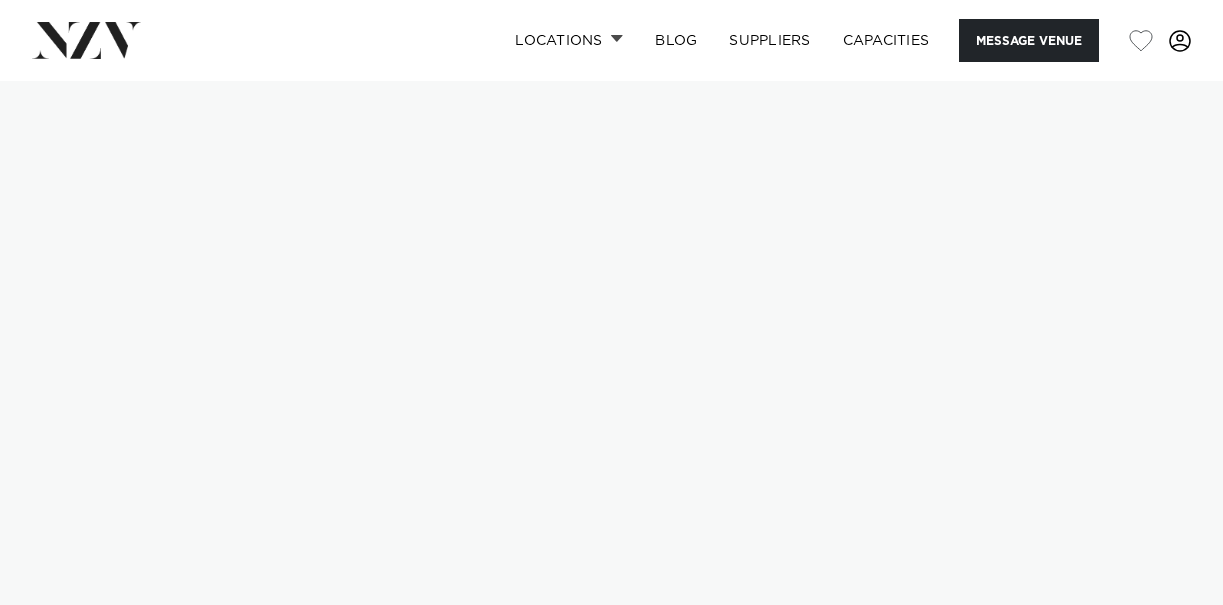 scroll, scrollTop: 0, scrollLeft: 0, axis: both 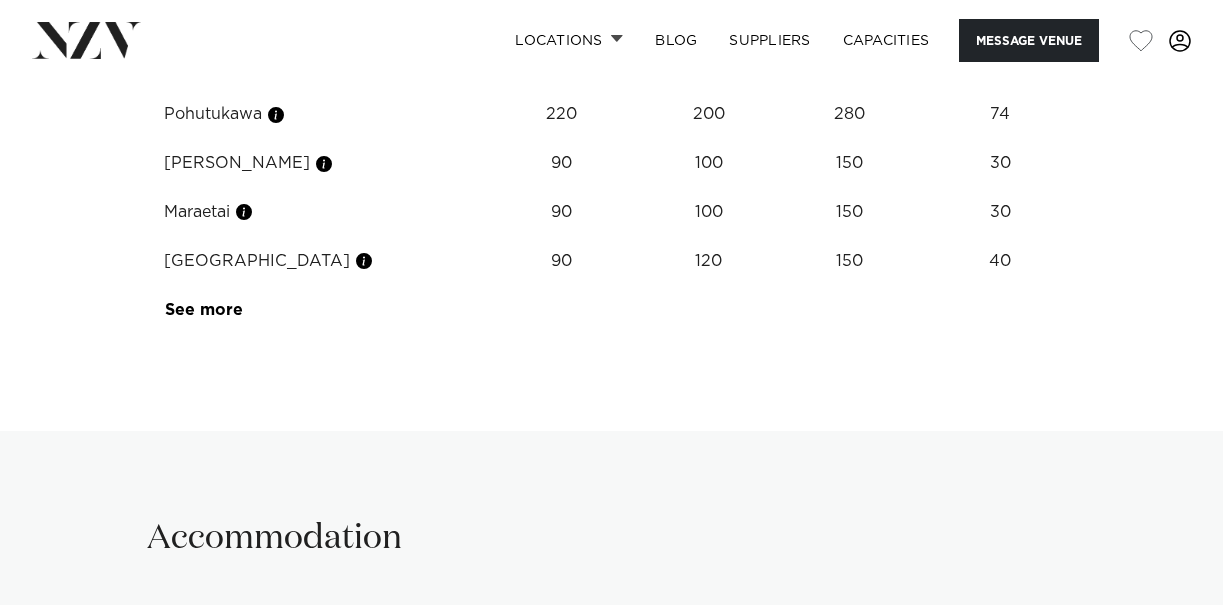 click at bounding box center (1163, -178) 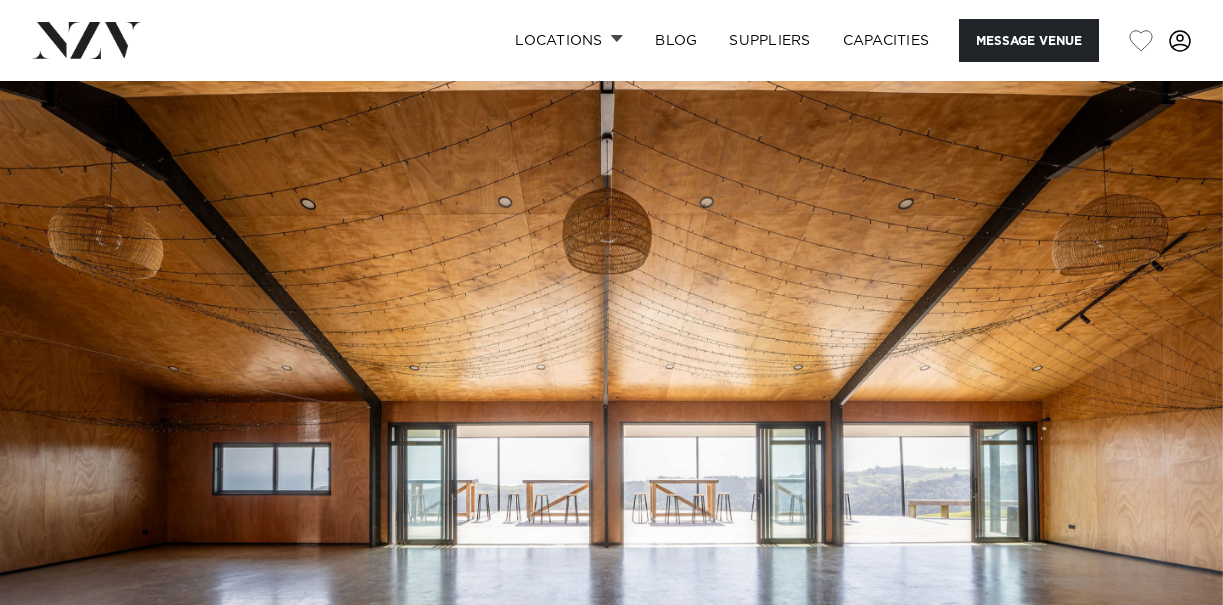 scroll, scrollTop: 0, scrollLeft: 0, axis: both 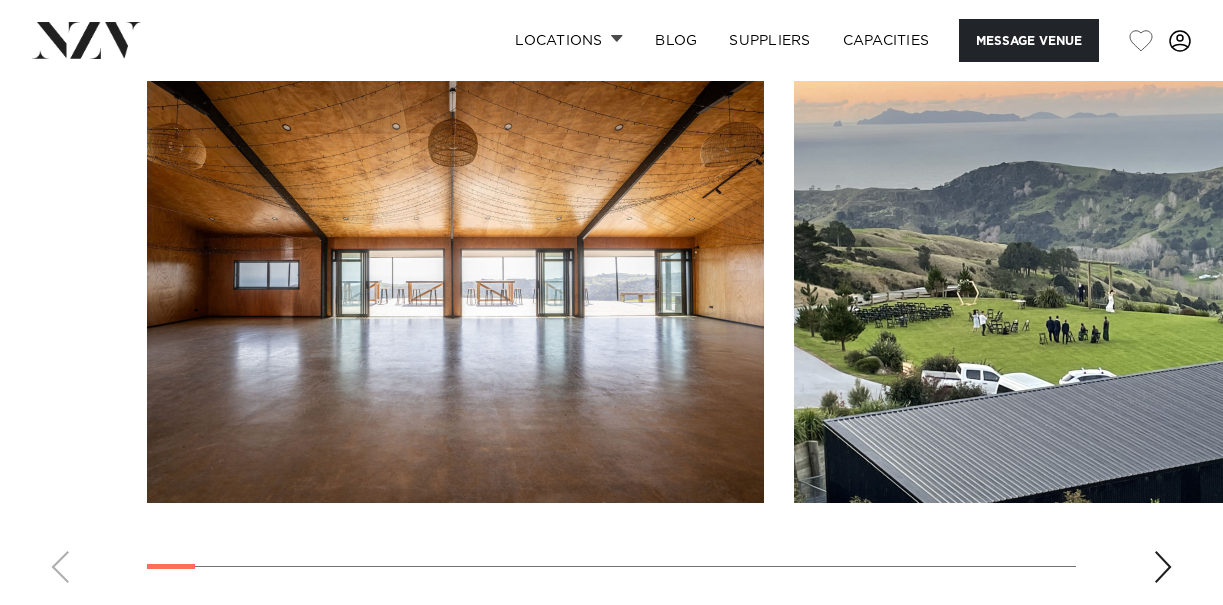 click at bounding box center (1163, 567) 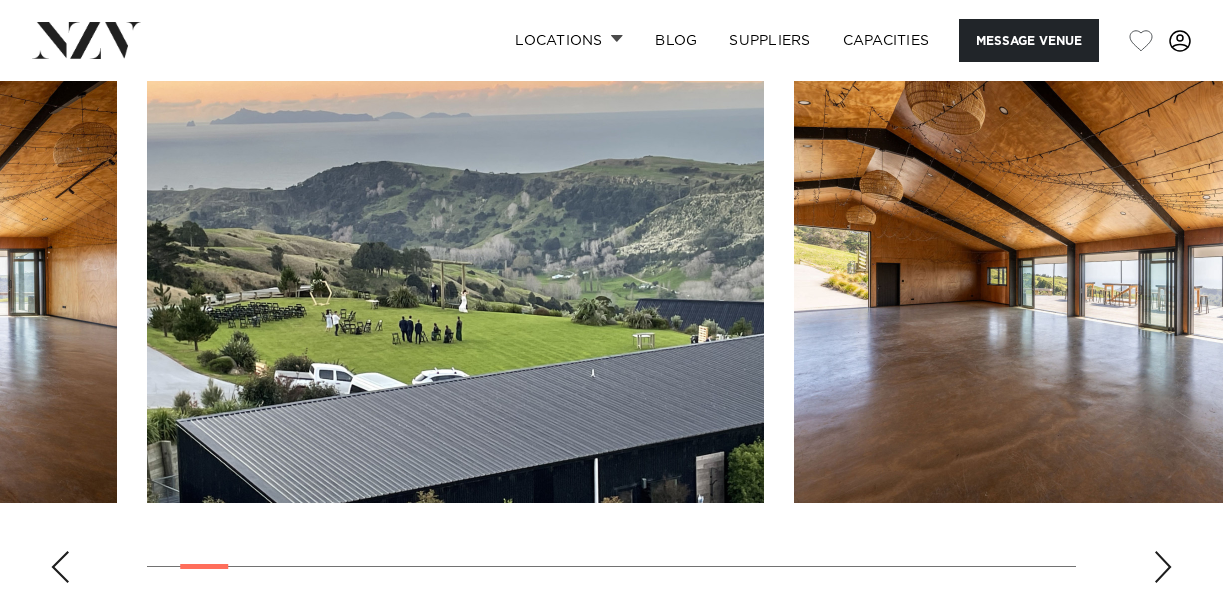 click at bounding box center [1163, 567] 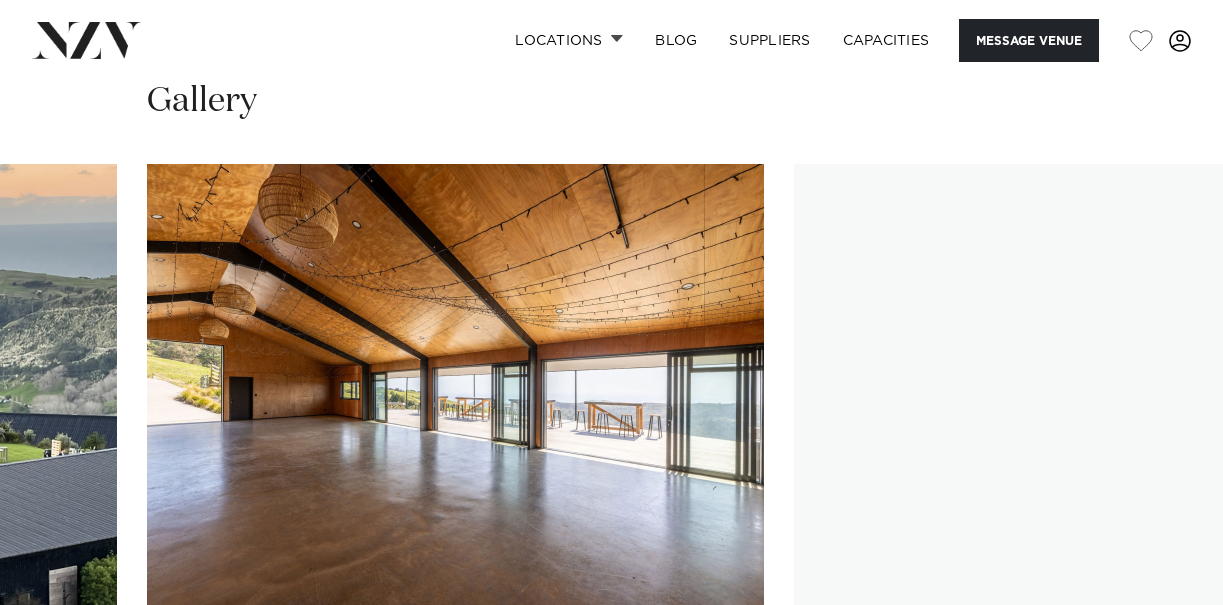 scroll, scrollTop: 2183, scrollLeft: 0, axis: vertical 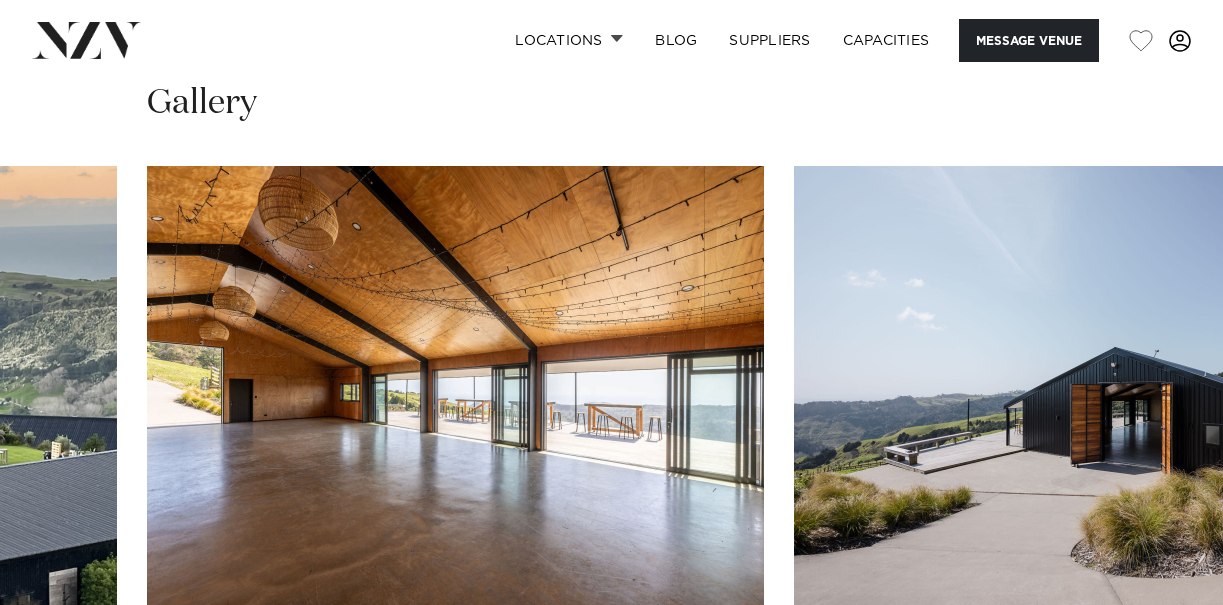 click at bounding box center (611, 440) 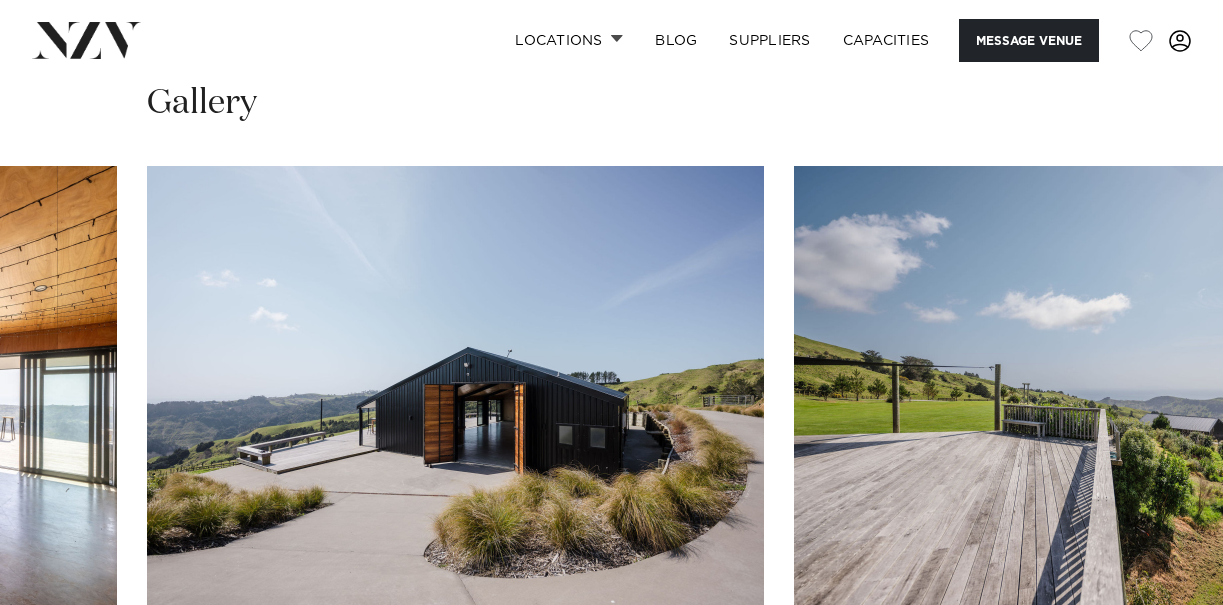 click at bounding box center [1163, 683] 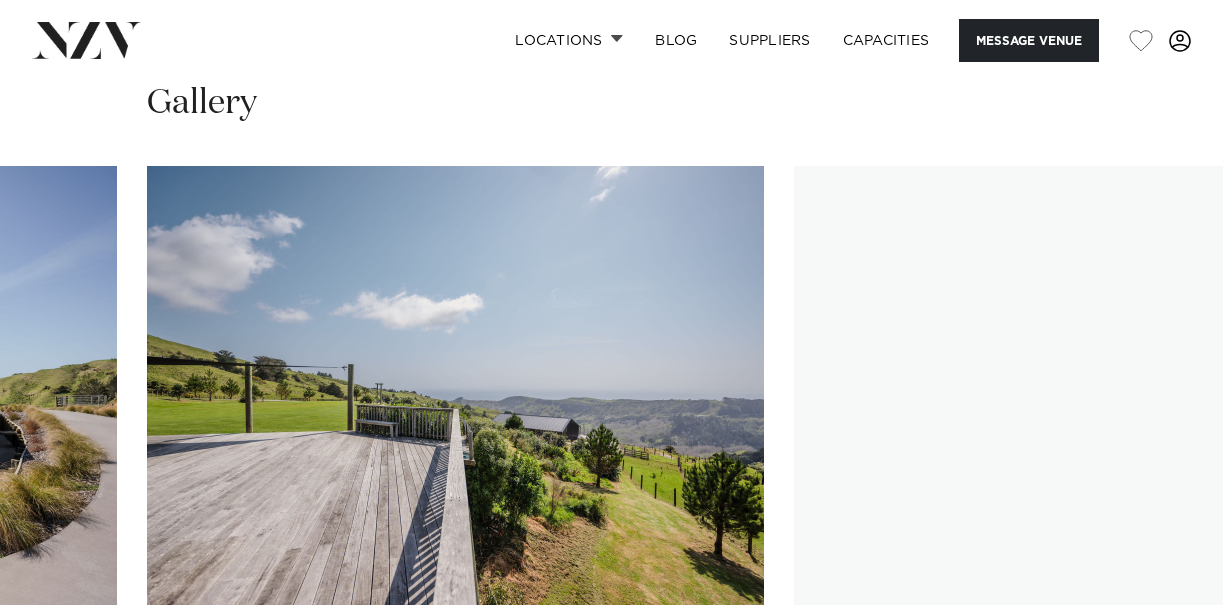 click at bounding box center (1163, 683) 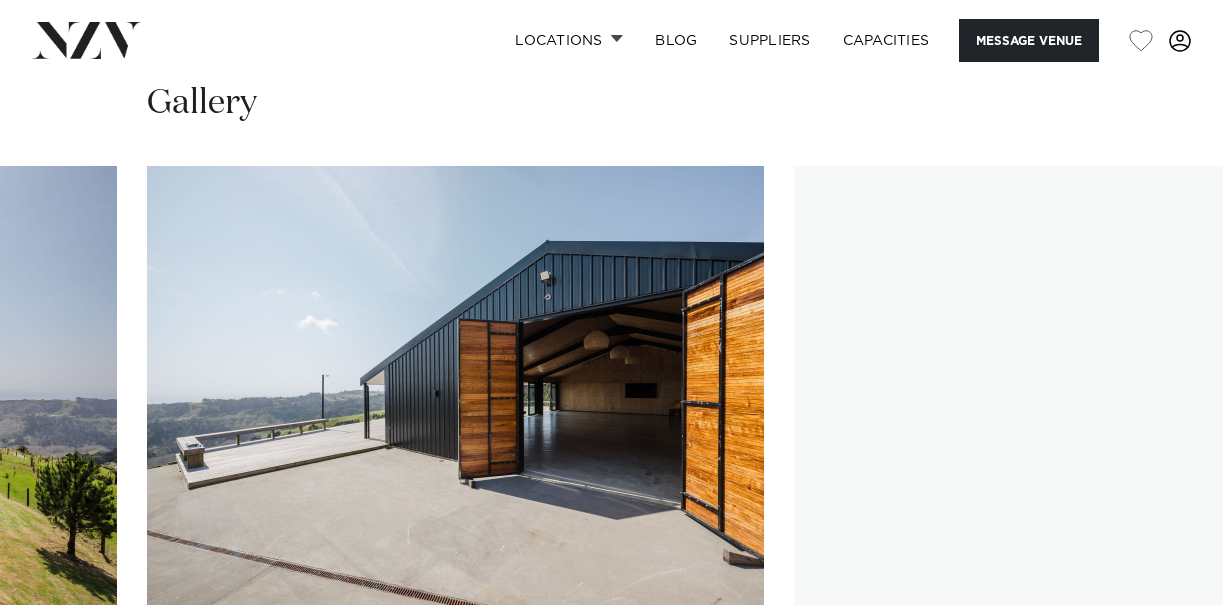 click at bounding box center (1163, 683) 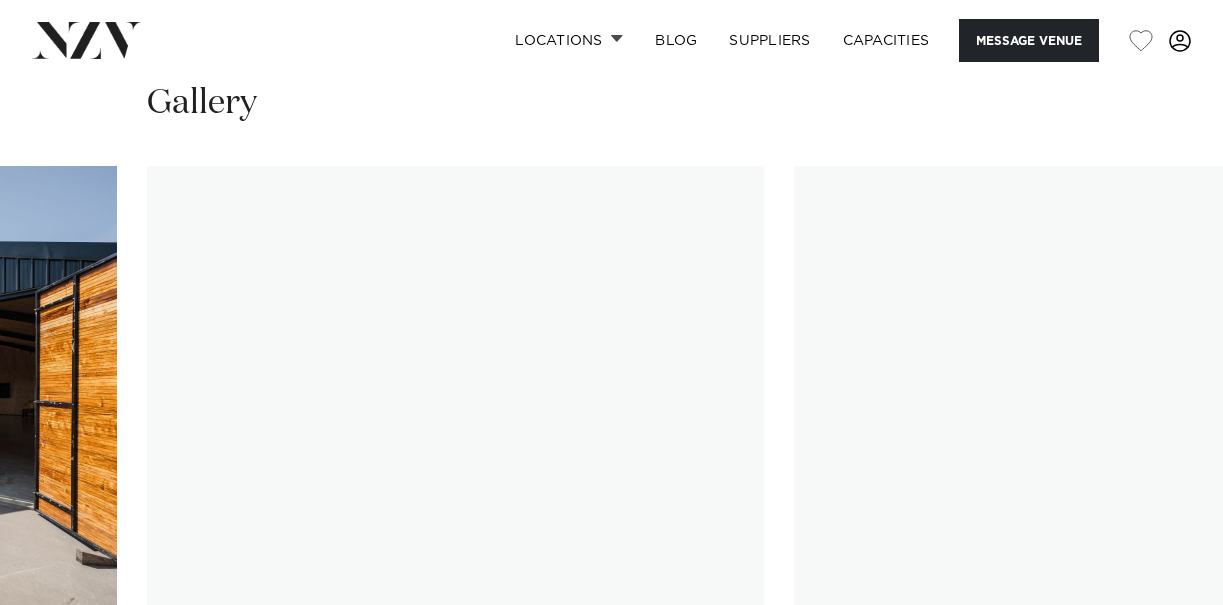 click at bounding box center (1163, 683) 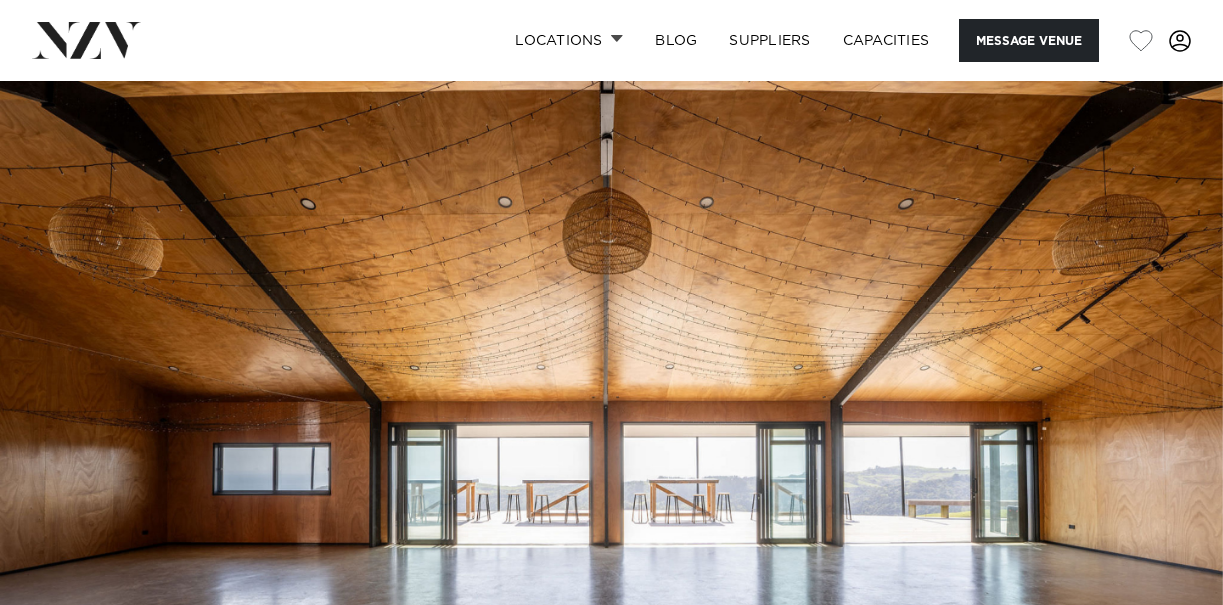 scroll, scrollTop: 0, scrollLeft: 0, axis: both 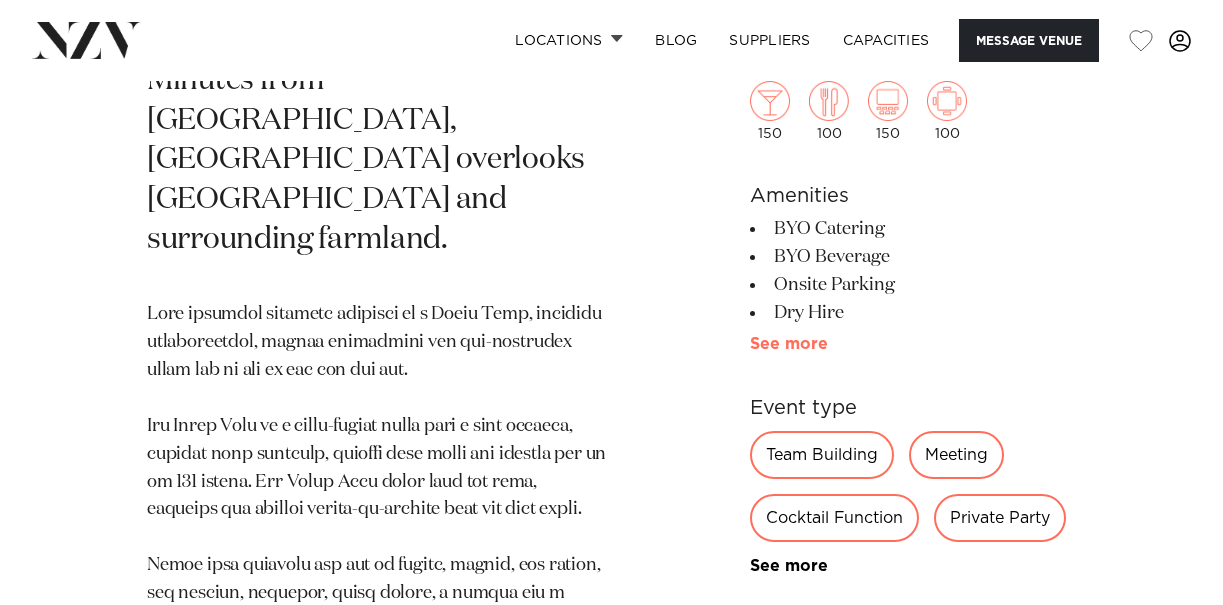 click on "See more" at bounding box center (828, 344) 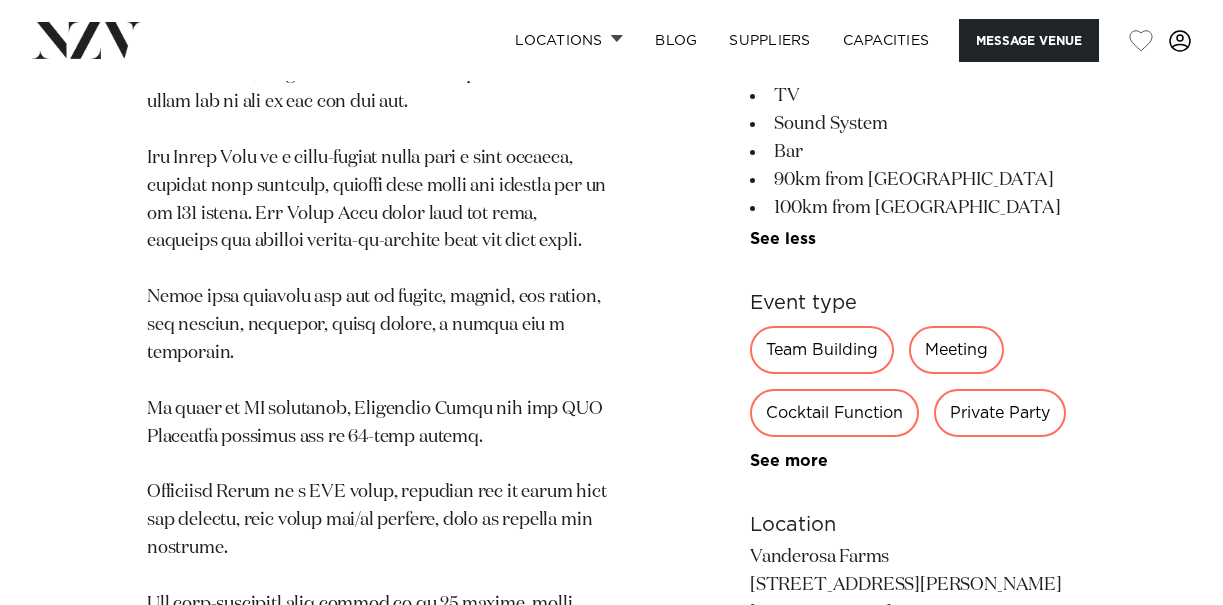 scroll, scrollTop: 1241, scrollLeft: 0, axis: vertical 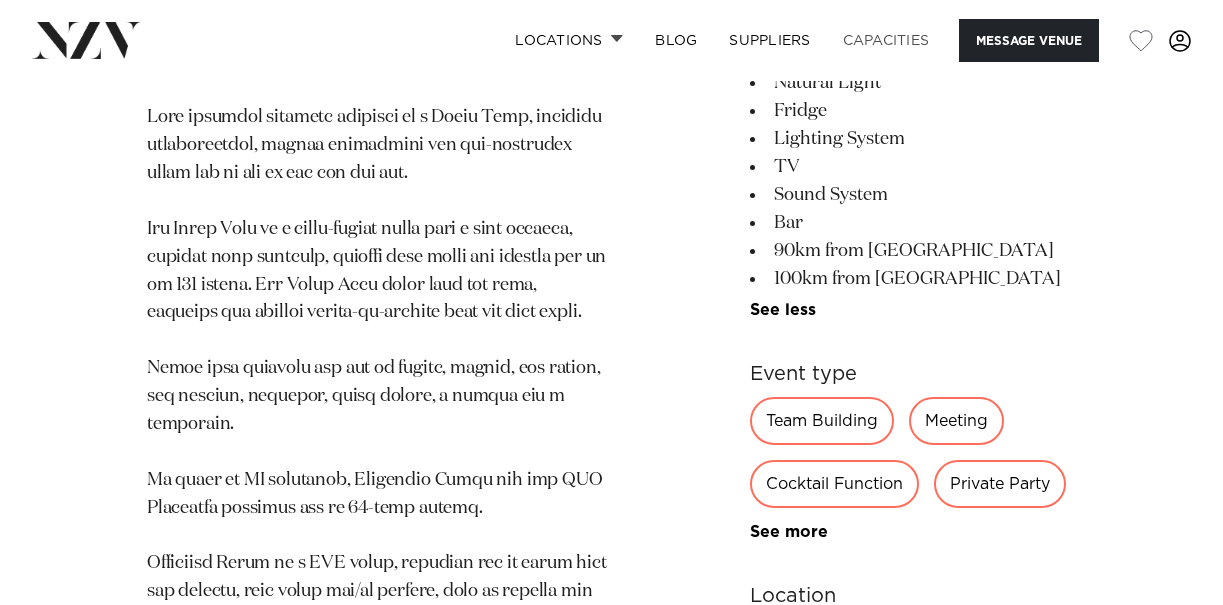 click on "Capacities" at bounding box center (886, 40) 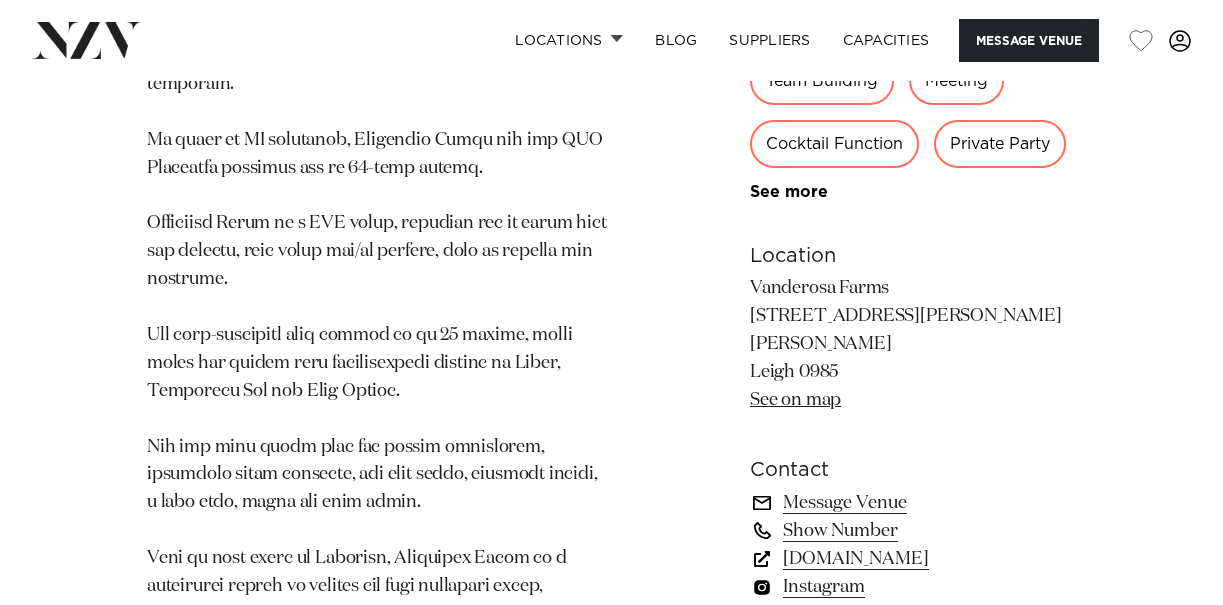 scroll, scrollTop: 1609, scrollLeft: 0, axis: vertical 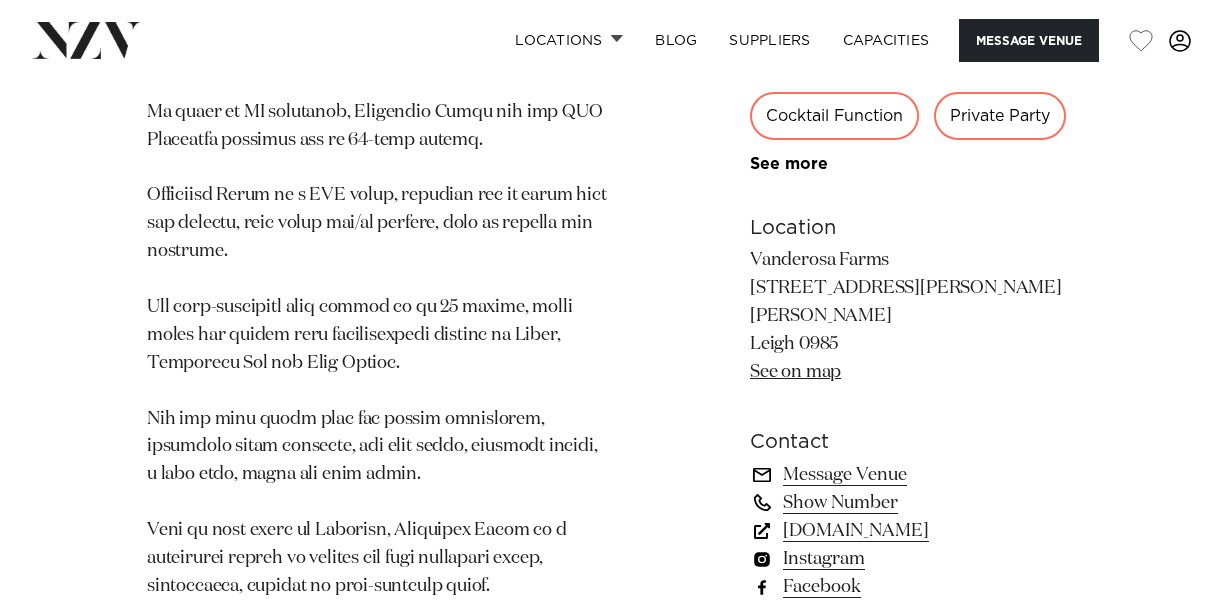 click on "vanderosafarms.co.nz" at bounding box center [913, 531] 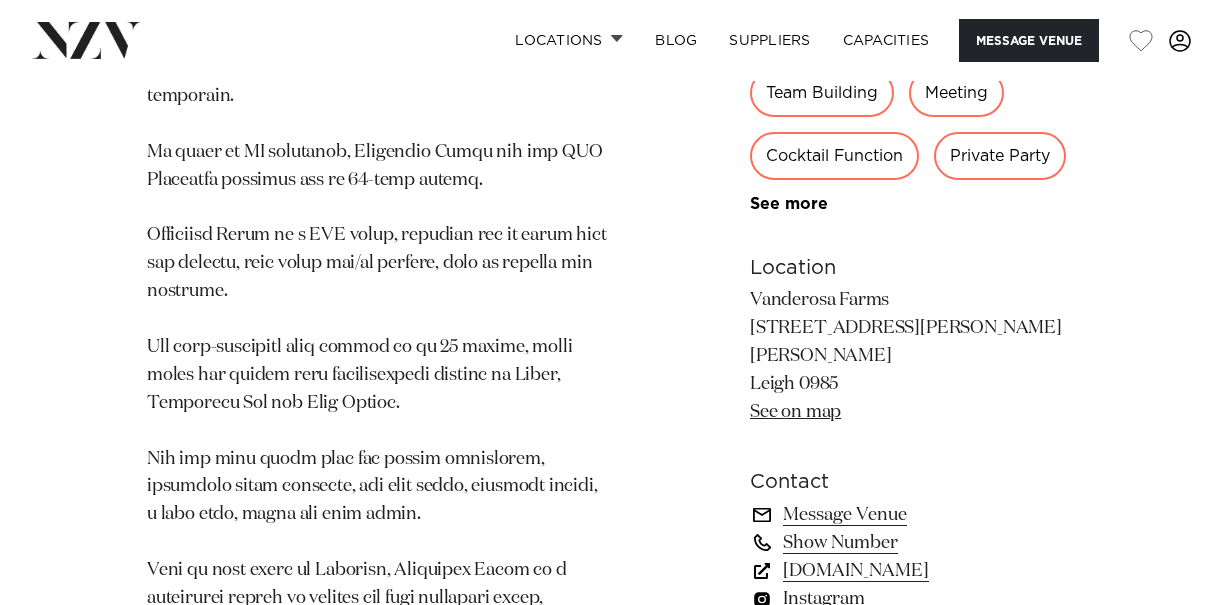 scroll, scrollTop: 1589, scrollLeft: 0, axis: vertical 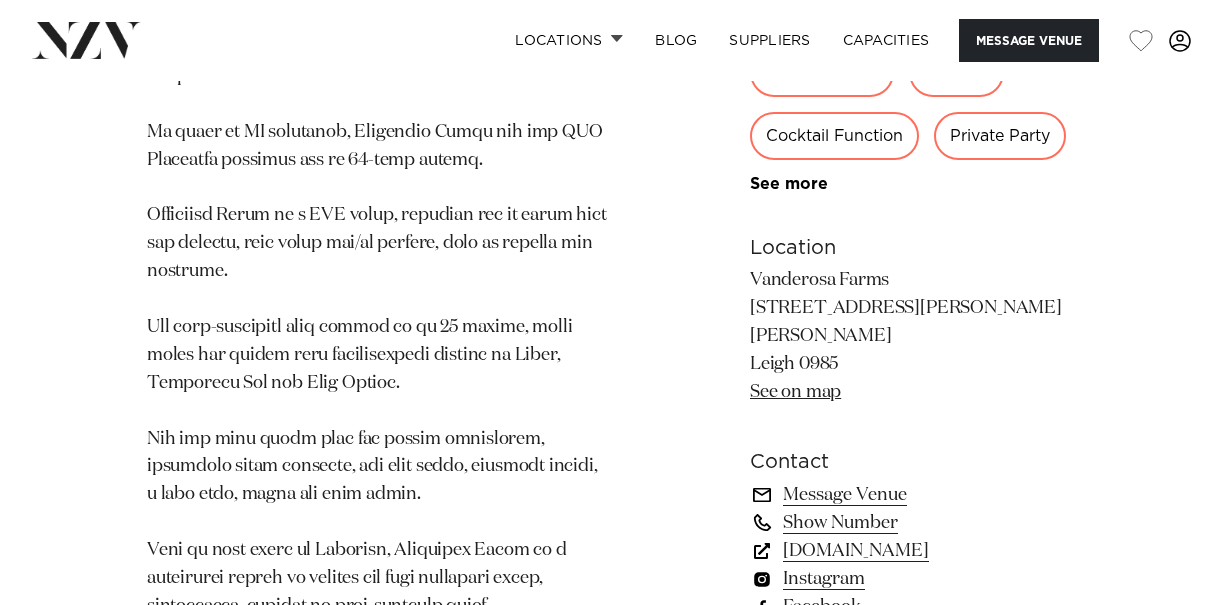 click on "vanderosafarms.co.nz" at bounding box center [913, 551] 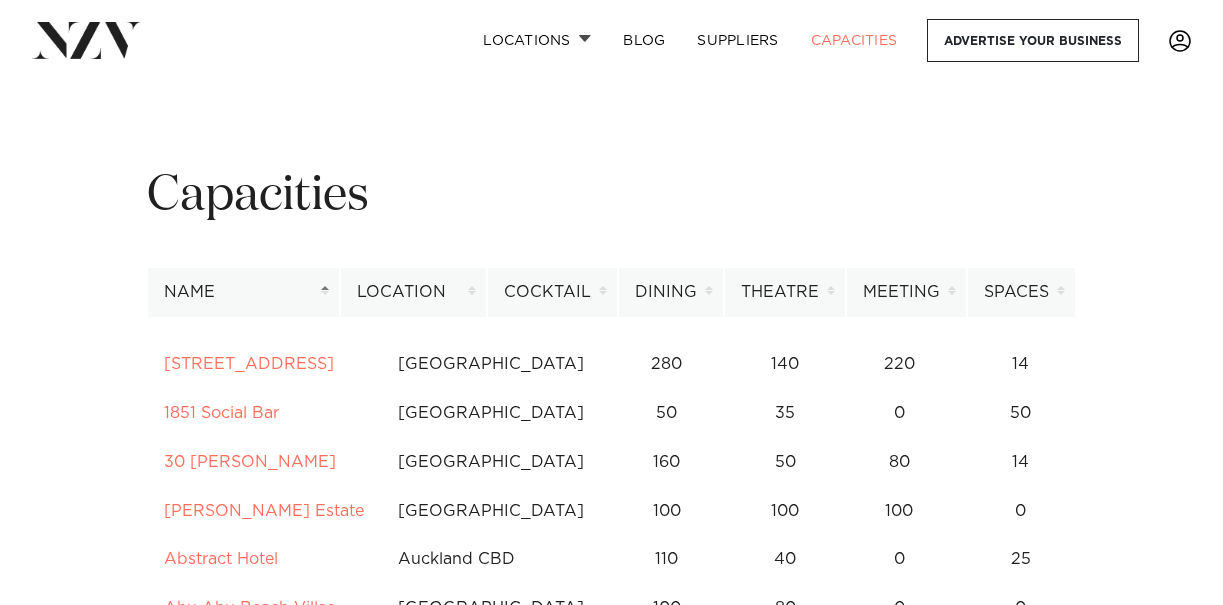 scroll, scrollTop: 75, scrollLeft: 0, axis: vertical 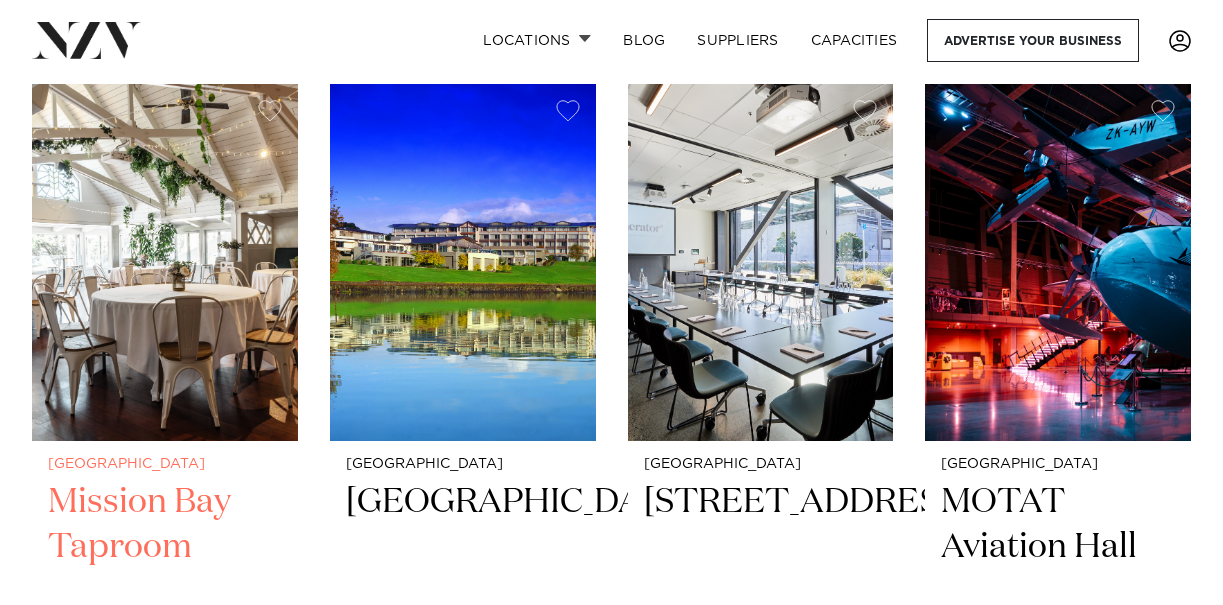 click at bounding box center (165, 262) 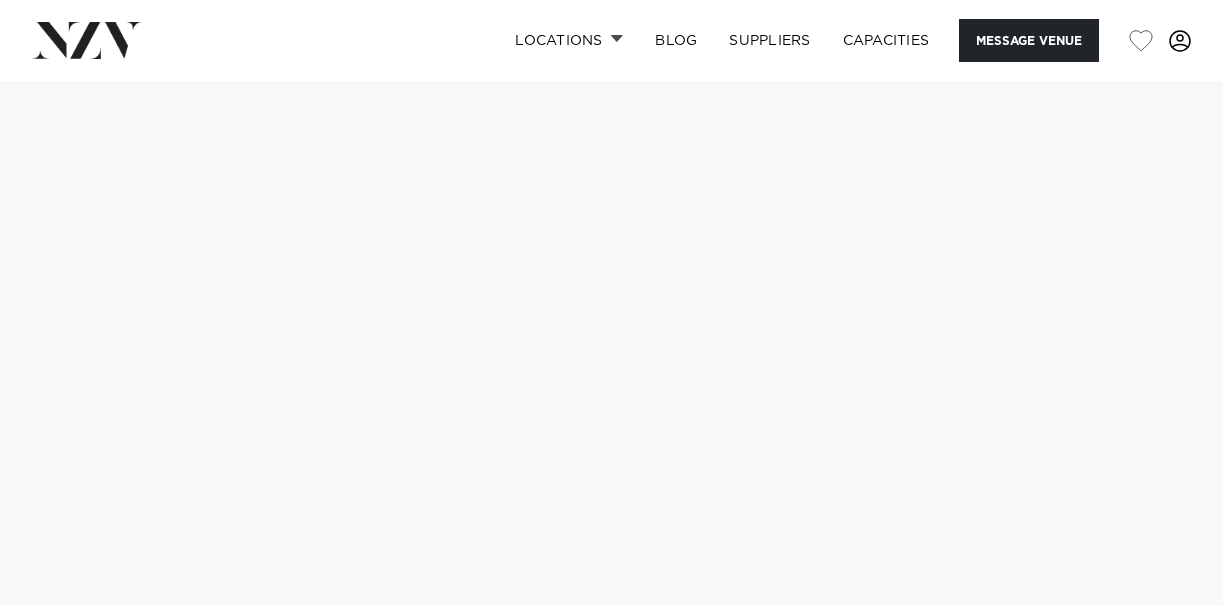 scroll, scrollTop: 0, scrollLeft: 0, axis: both 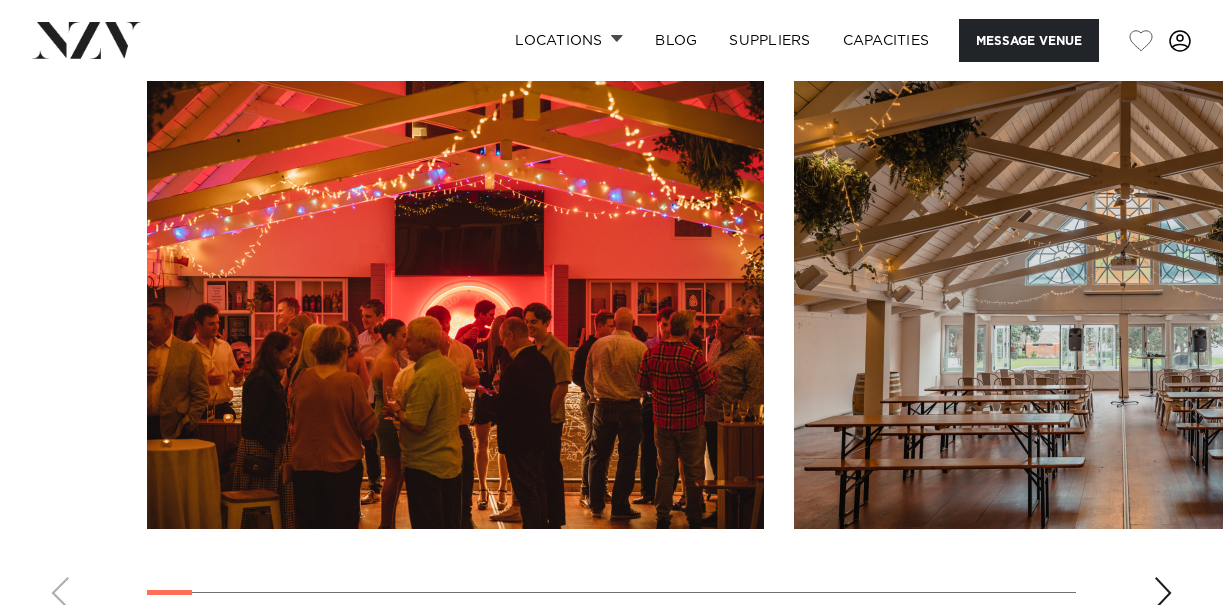 click at bounding box center (1163, 593) 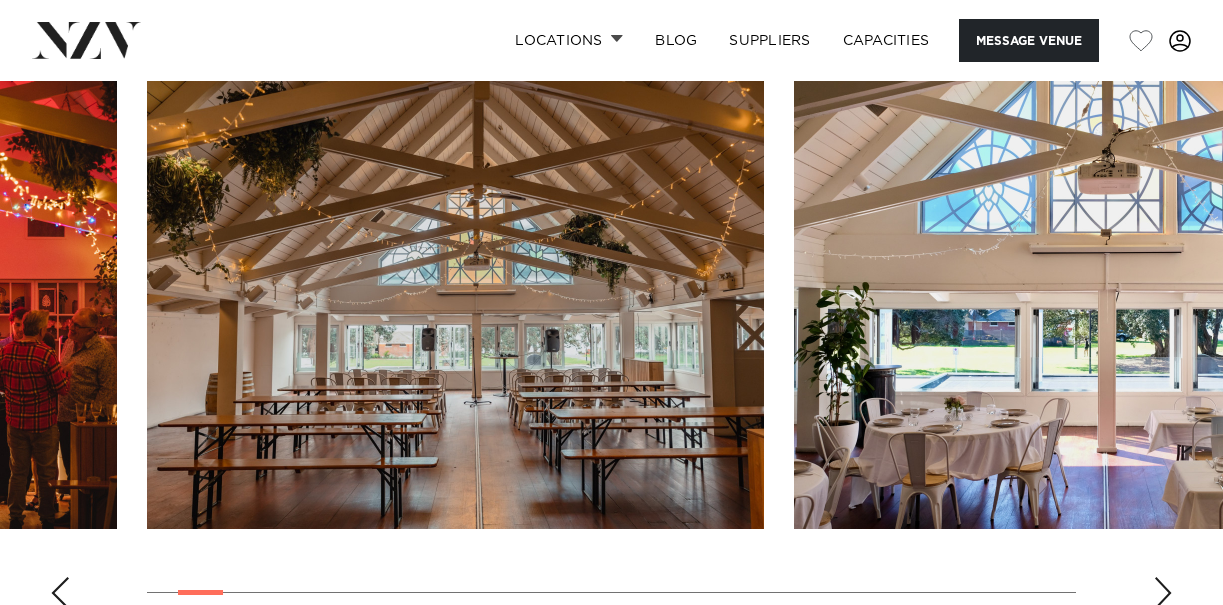 click at bounding box center [1163, 593] 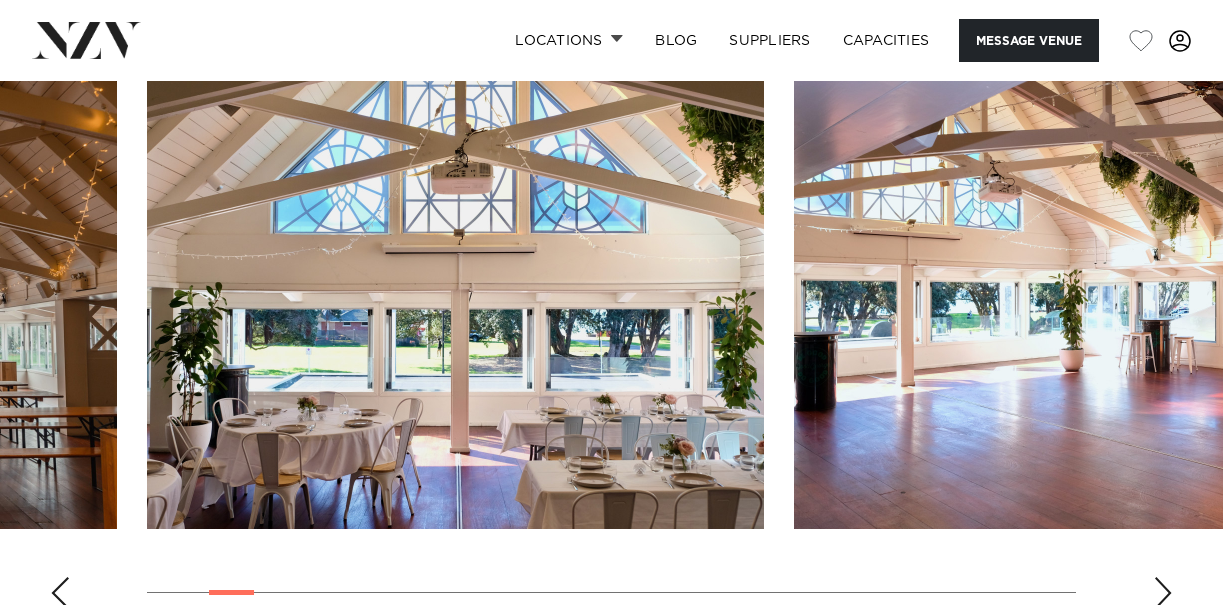 click at bounding box center [1163, 593] 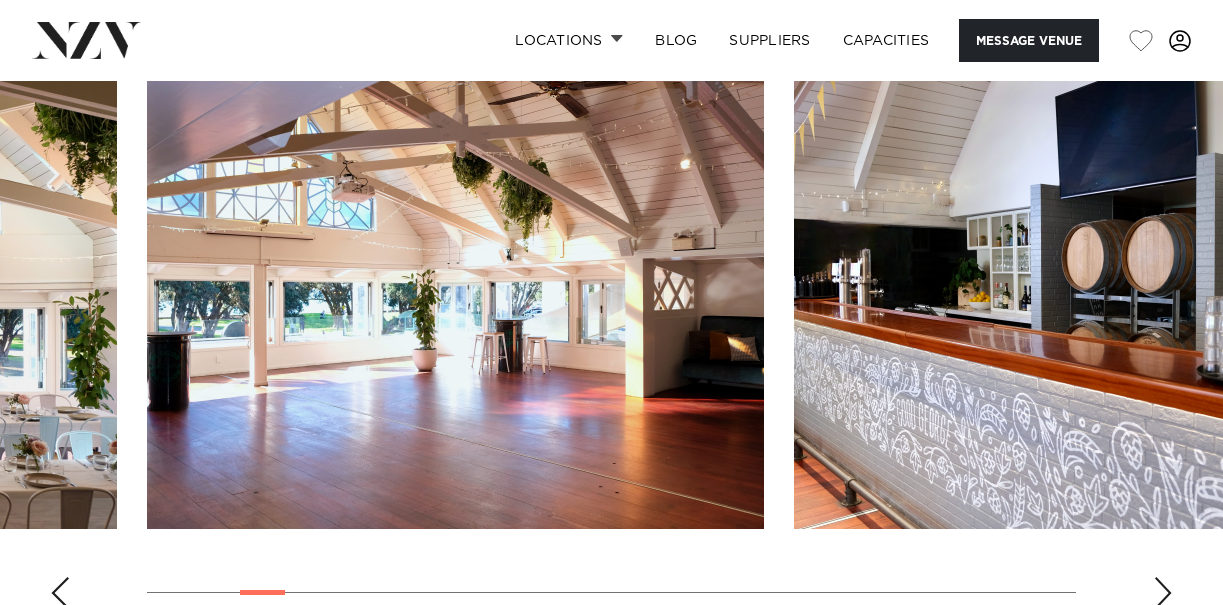 click at bounding box center (1163, 593) 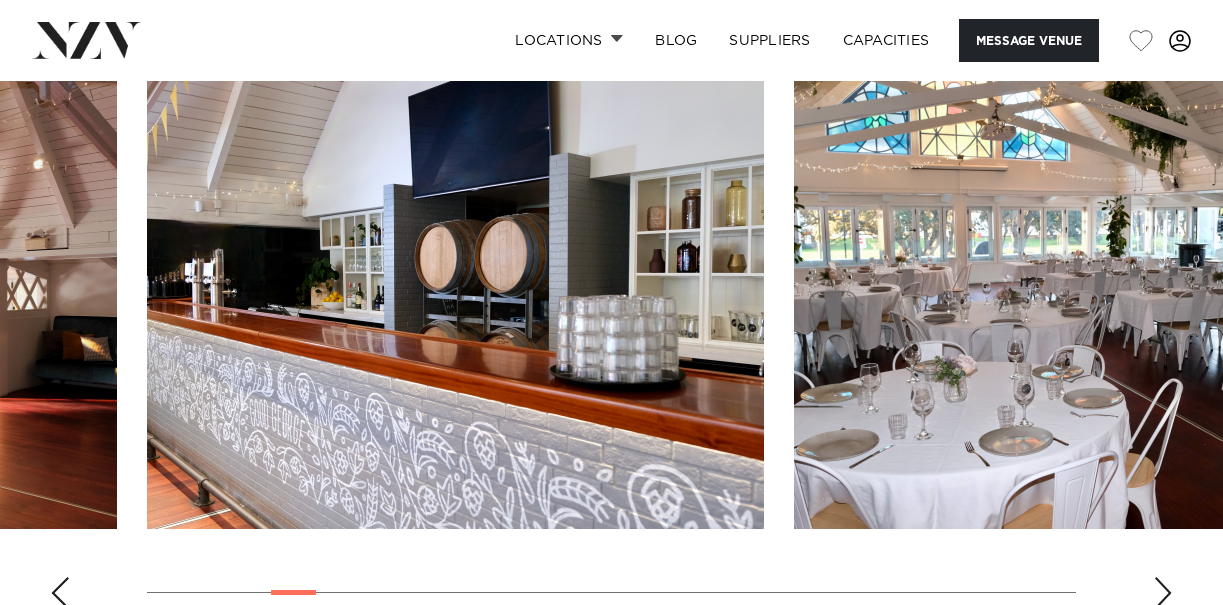 click at bounding box center [1163, 593] 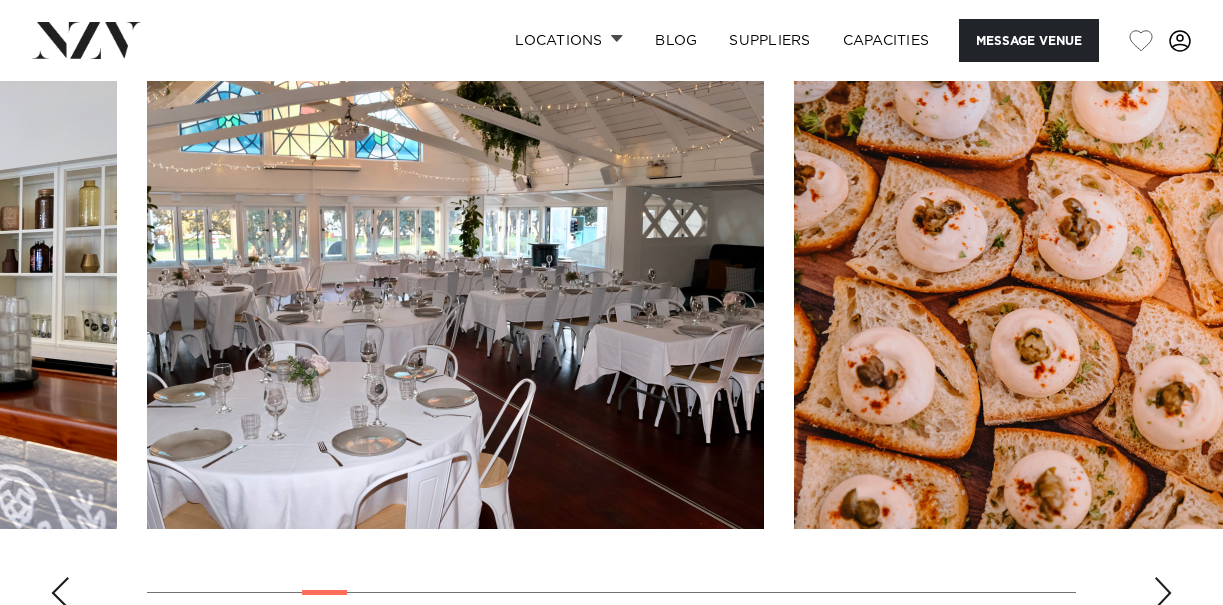 click at bounding box center [455, 302] 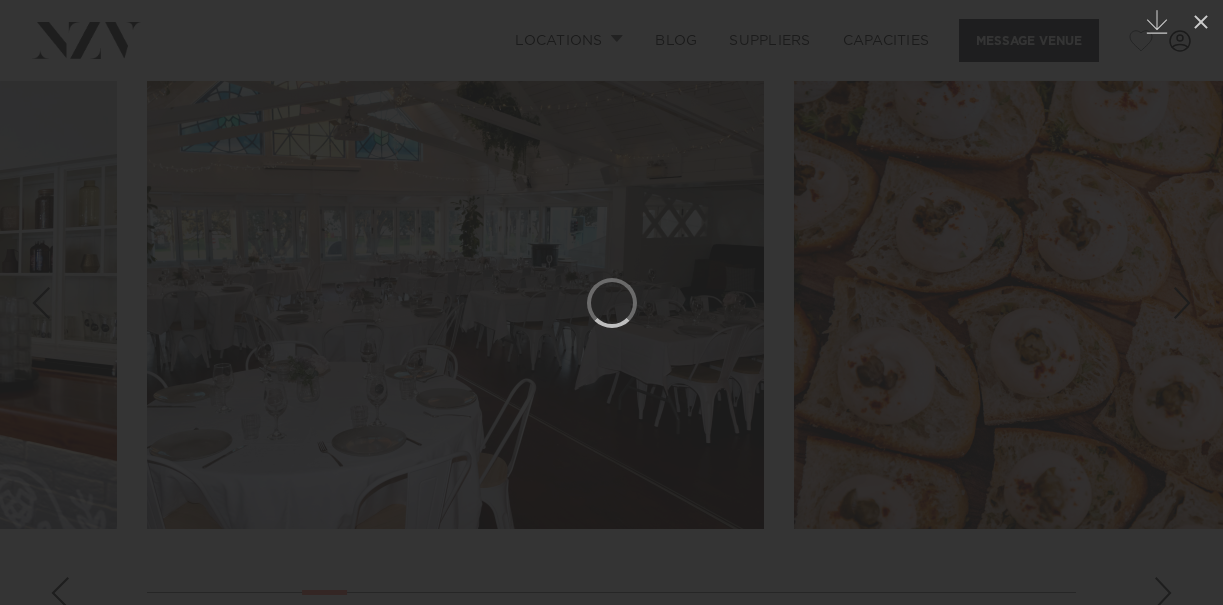 click at bounding box center [611, 302] 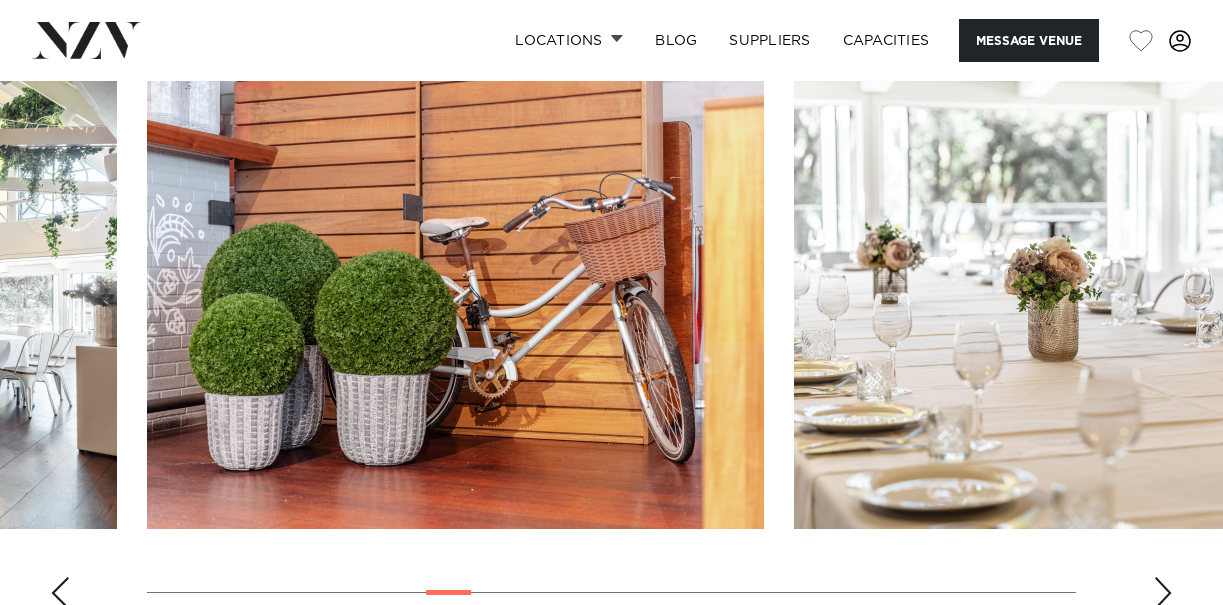 click at bounding box center (1163, 593) 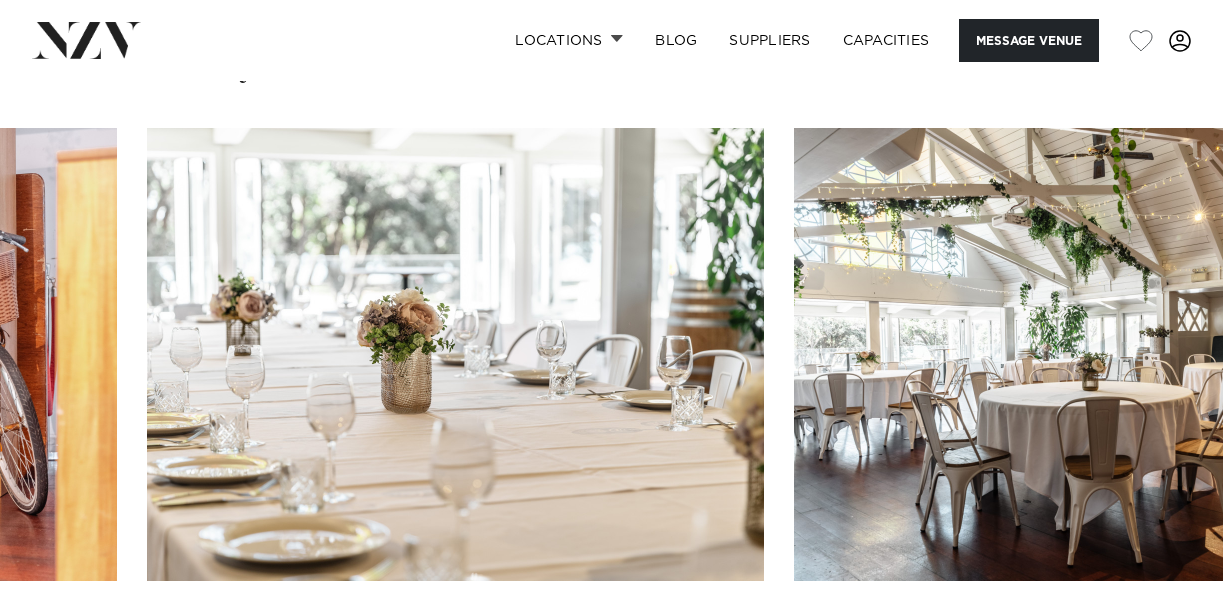 scroll, scrollTop: 1895, scrollLeft: 0, axis: vertical 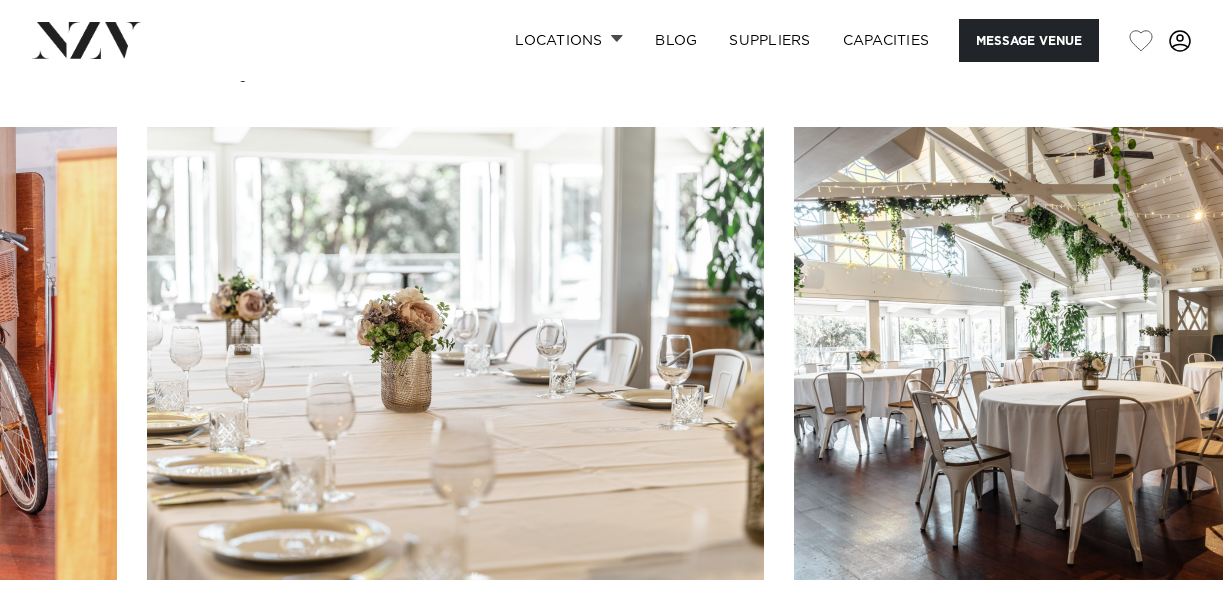 click at bounding box center (1163, 644) 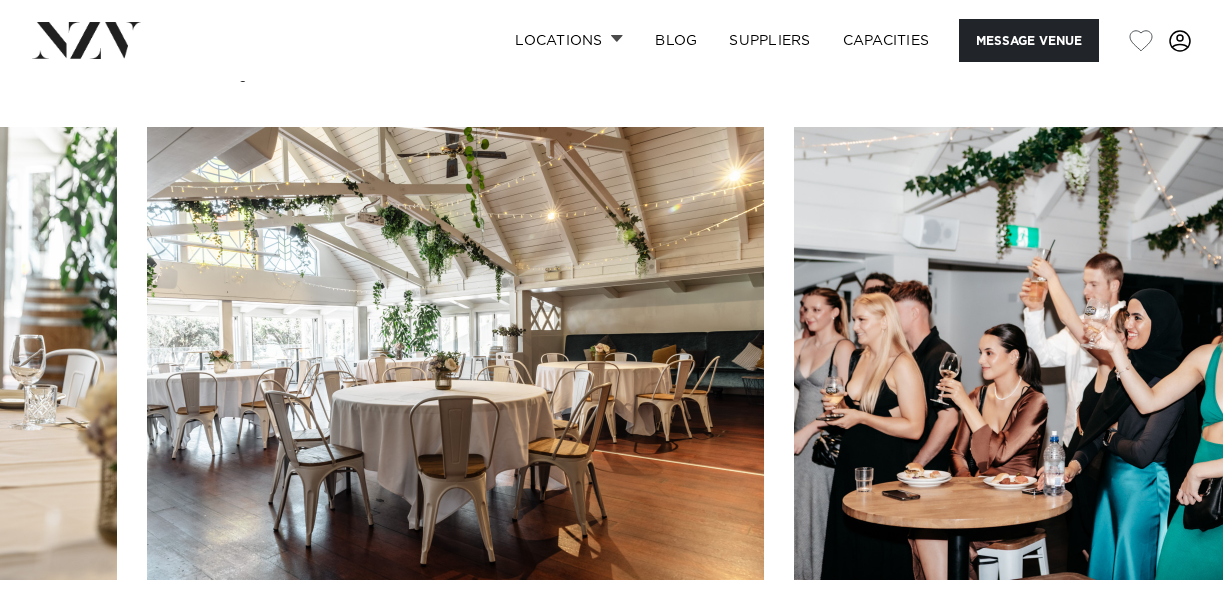 click at bounding box center (1163, 644) 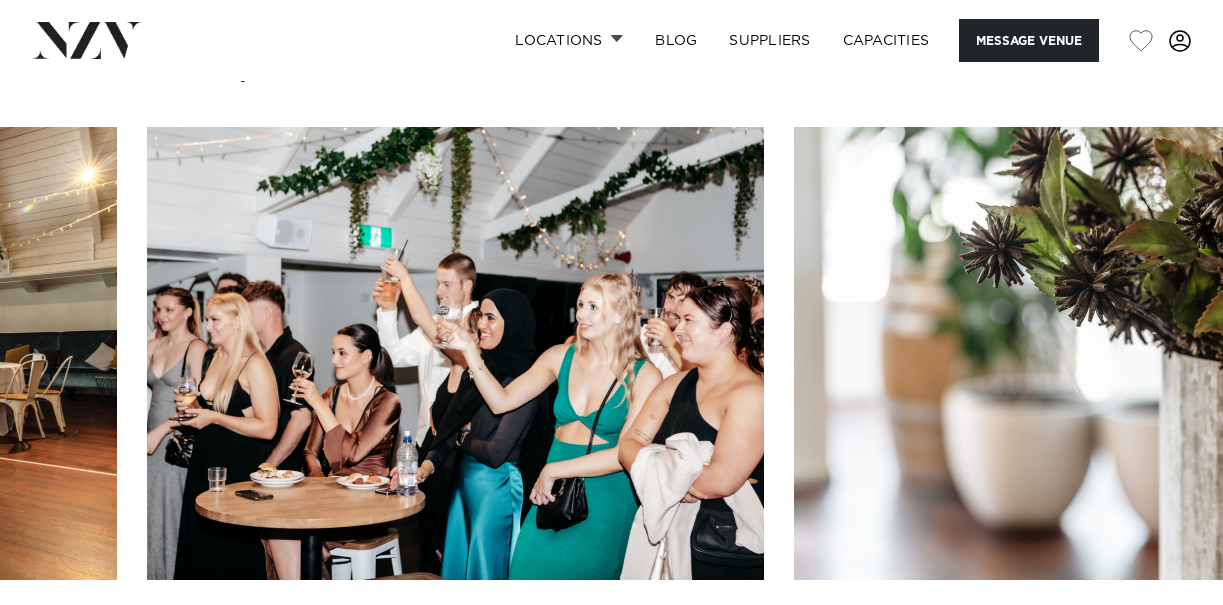 click at bounding box center (1163, 644) 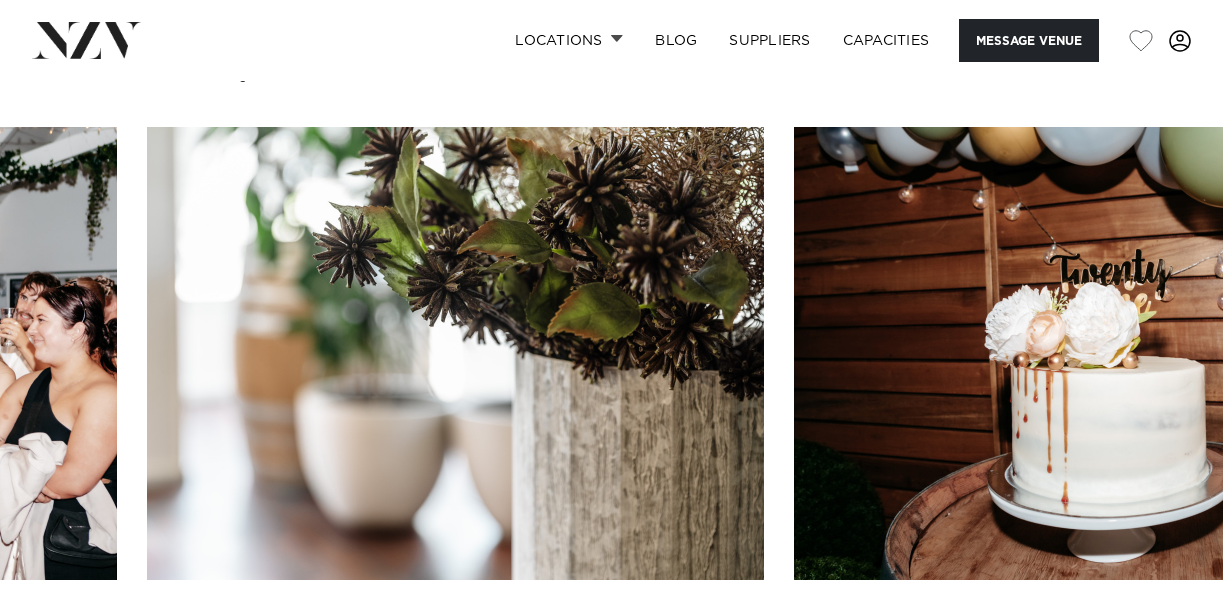 click at bounding box center (1163, 644) 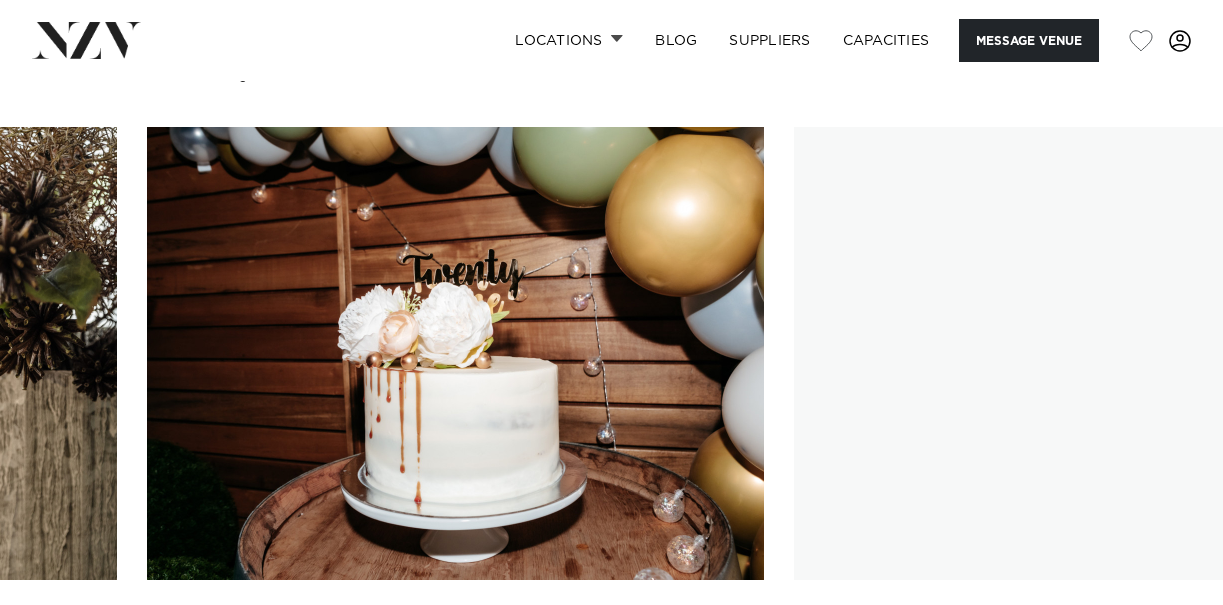 click at bounding box center (1163, 644) 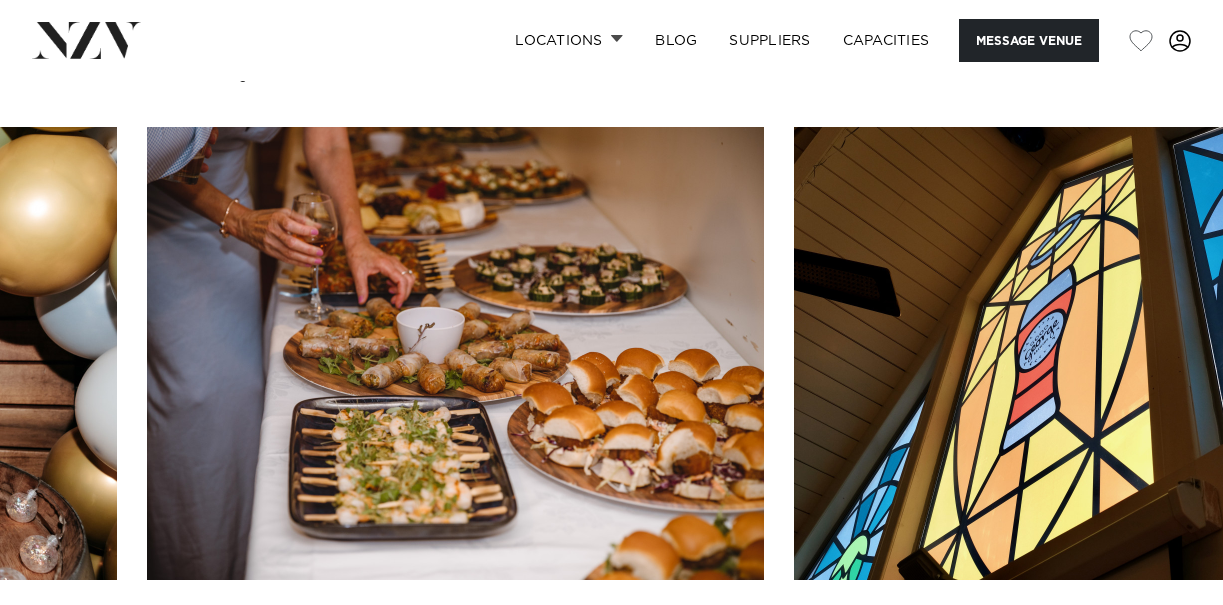 click at bounding box center (1163, 644) 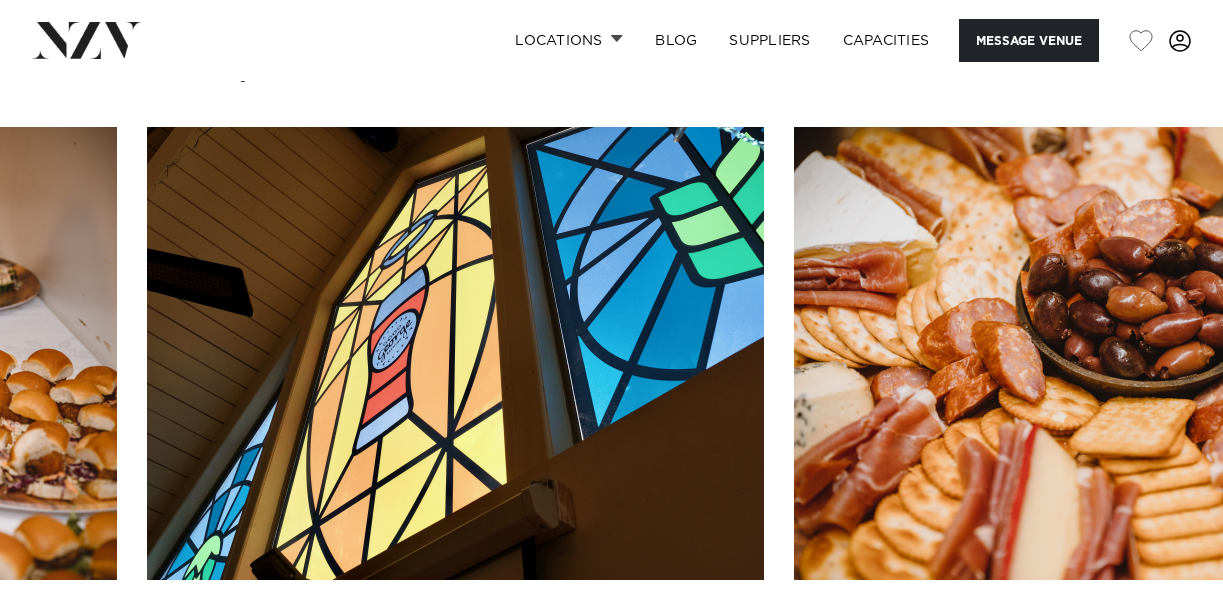 click at bounding box center [1163, 644] 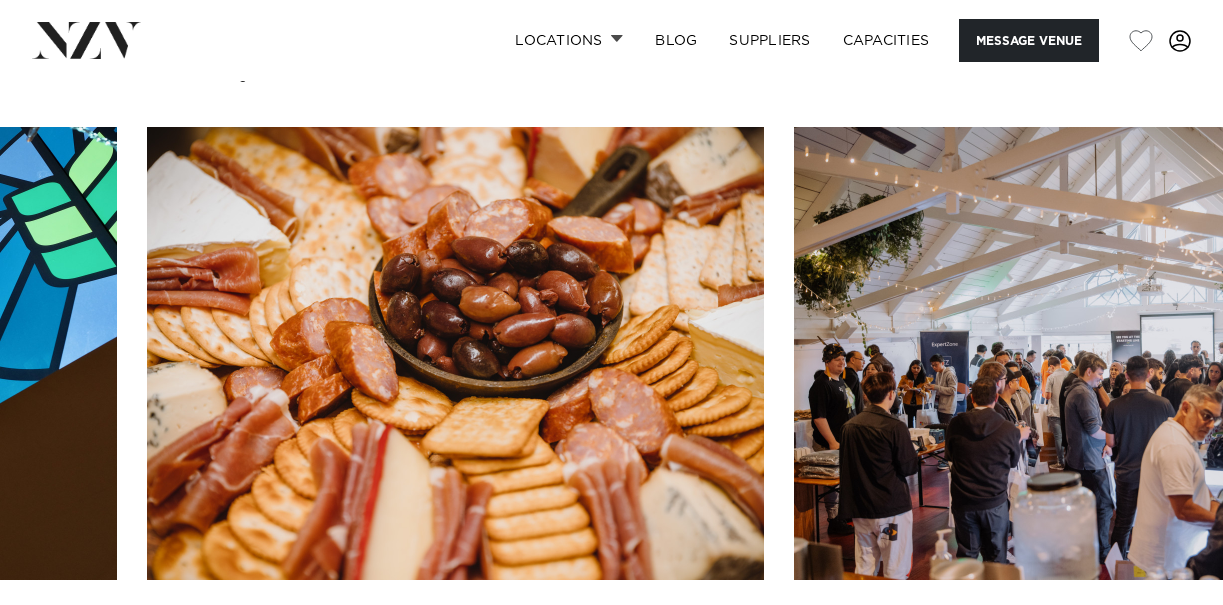 click at bounding box center (1163, 644) 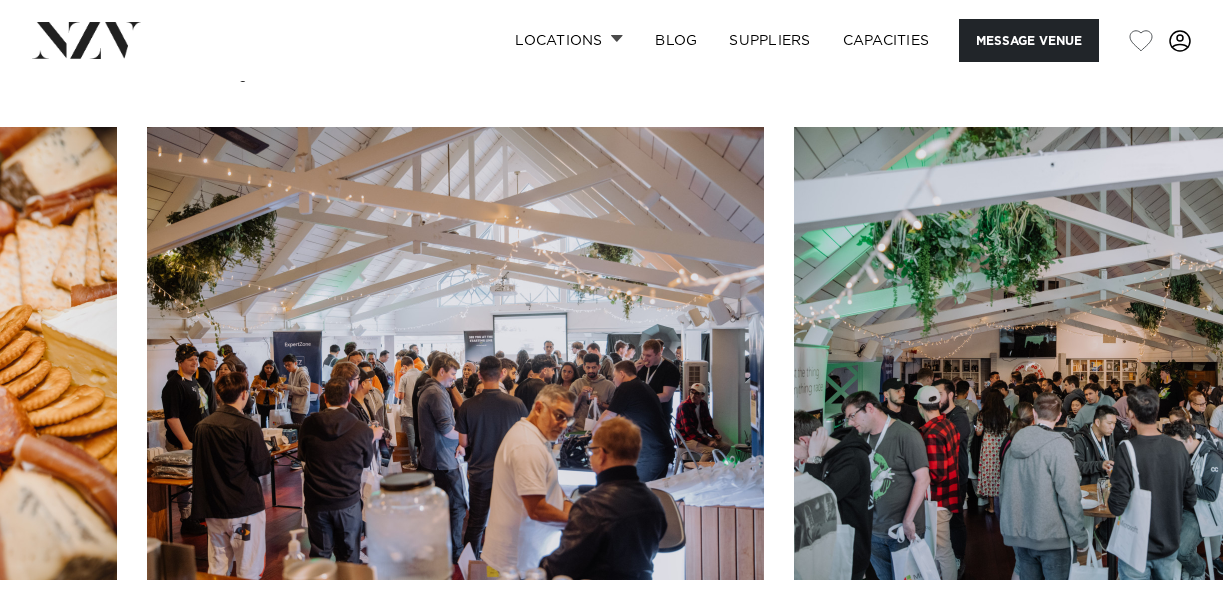 click at bounding box center (1163, 644) 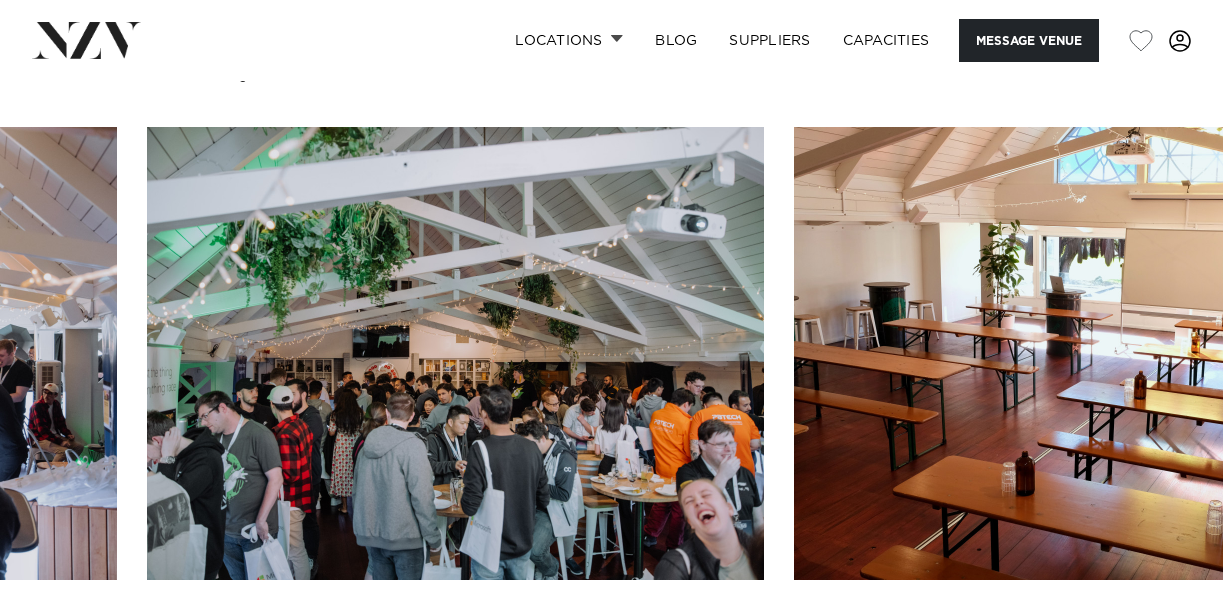 click at bounding box center [1163, 644] 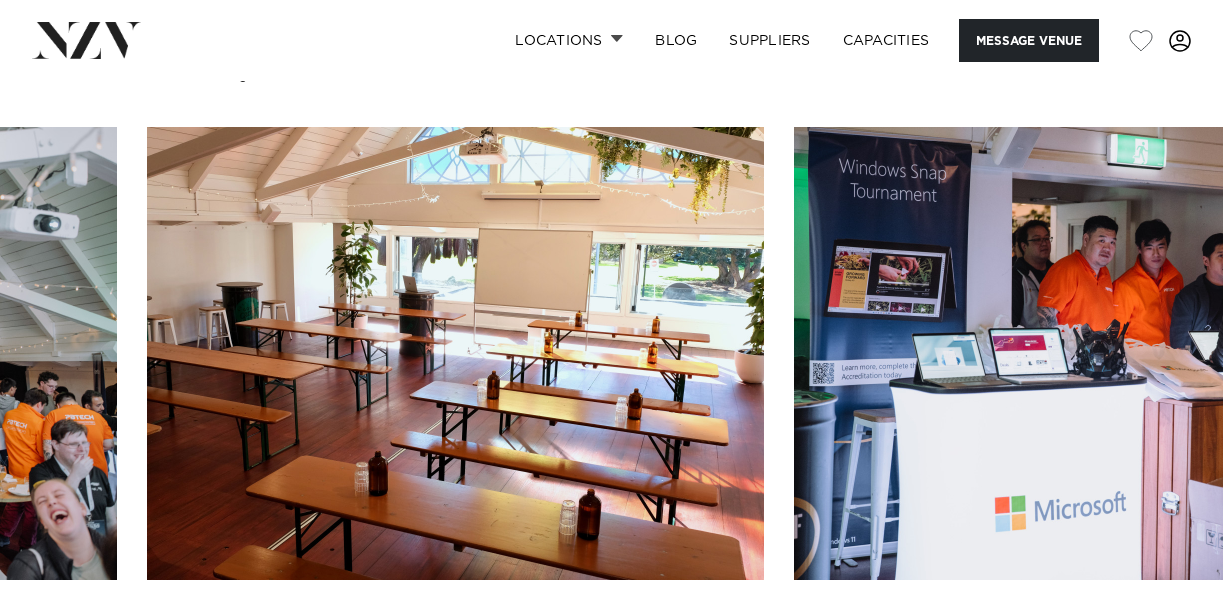 click at bounding box center [1163, 644] 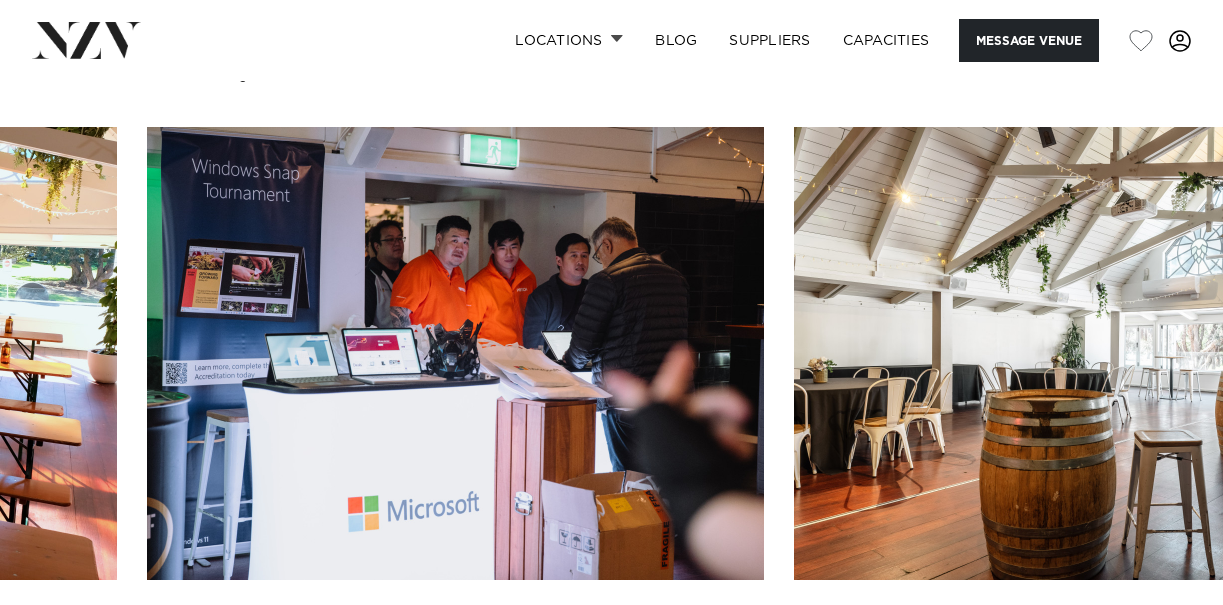 click at bounding box center (1163, 644) 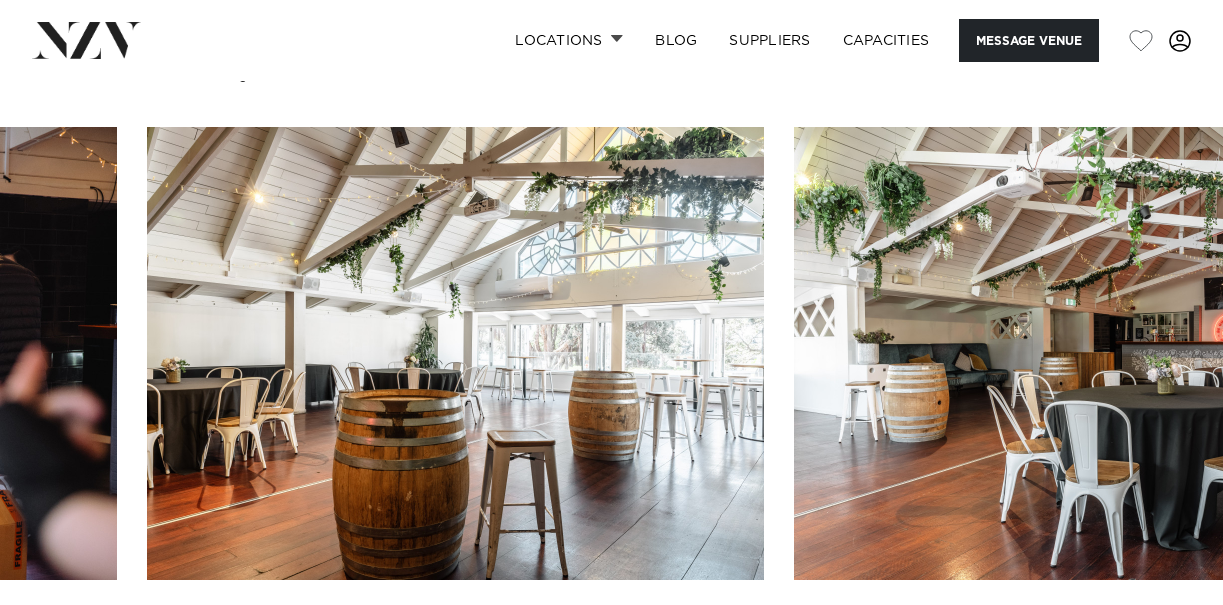 click at bounding box center [1163, 644] 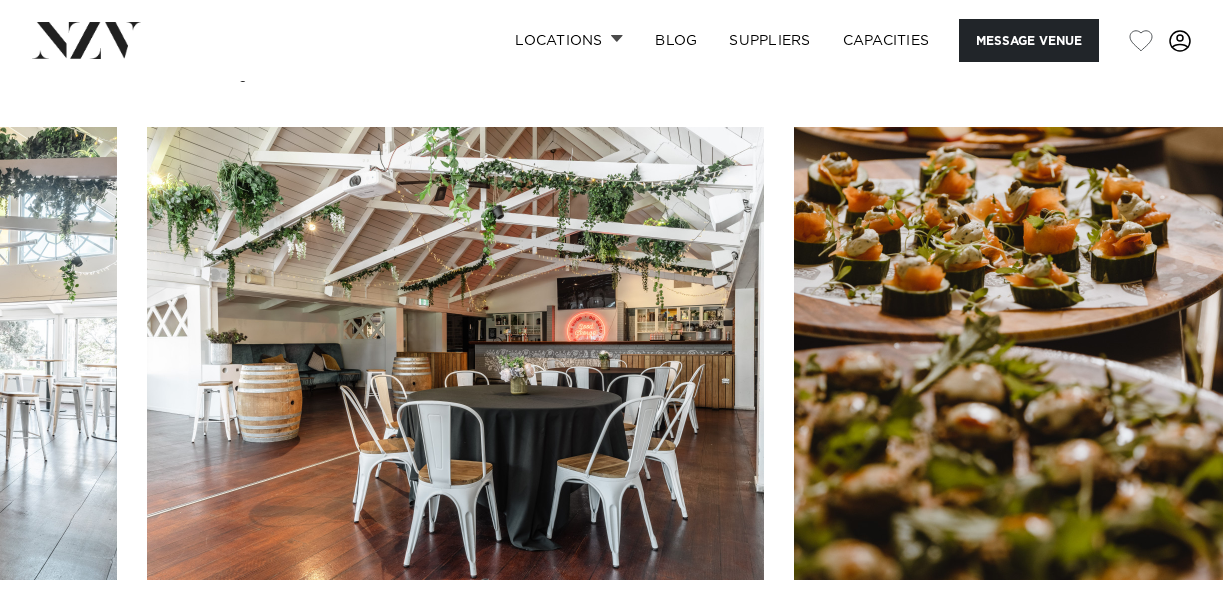 click at bounding box center (1163, 644) 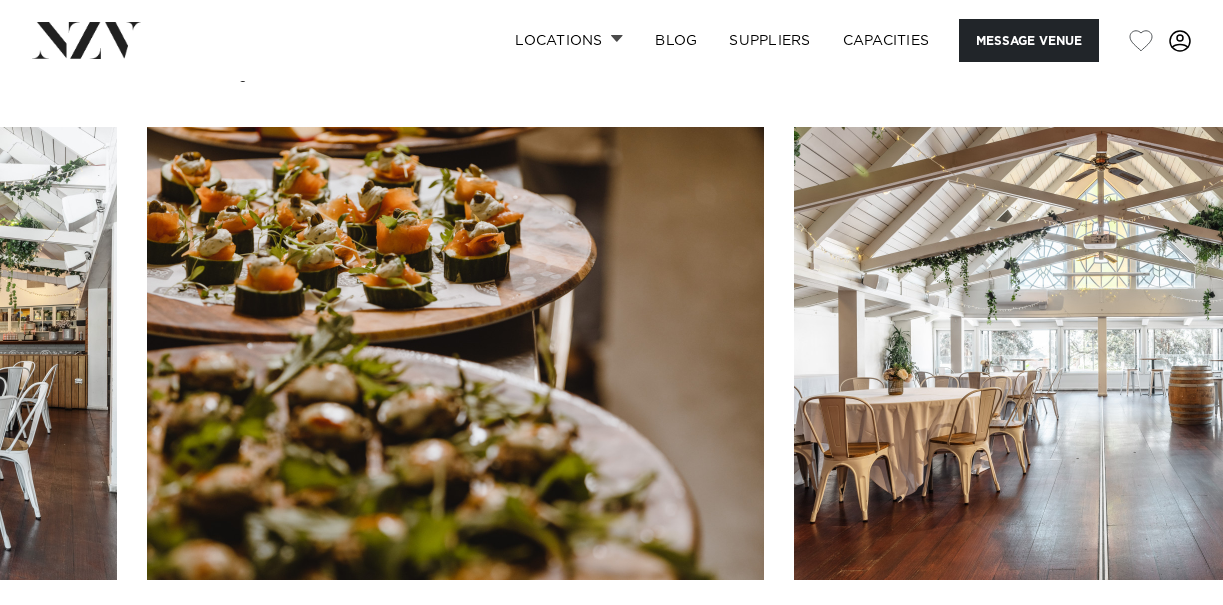 click at bounding box center [1163, 644] 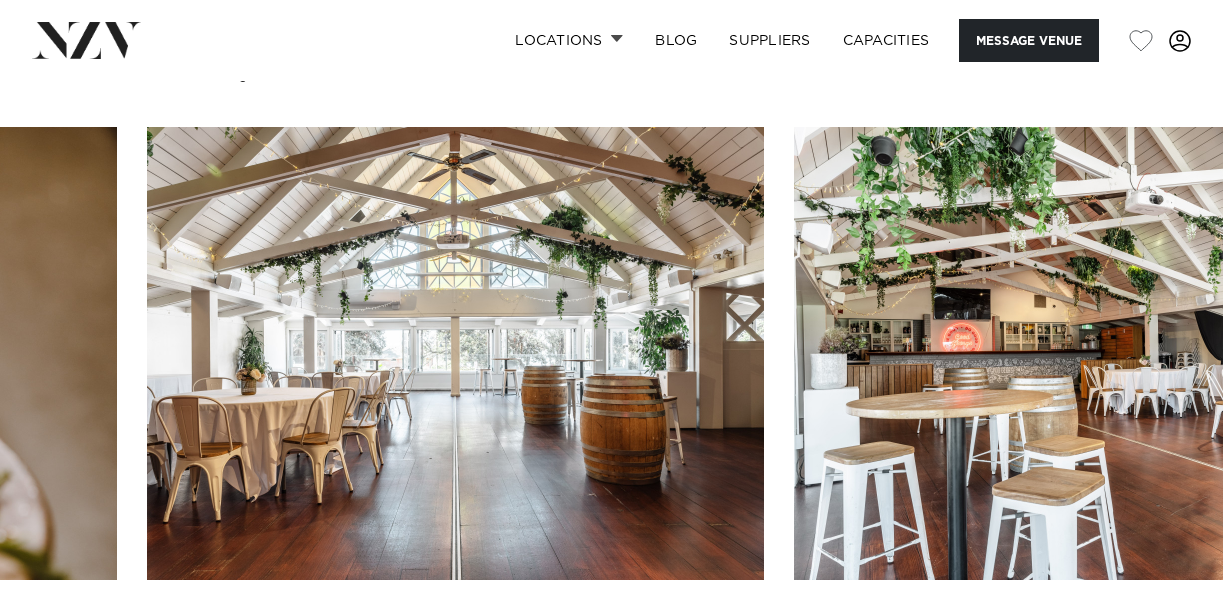 click at bounding box center (1163, 644) 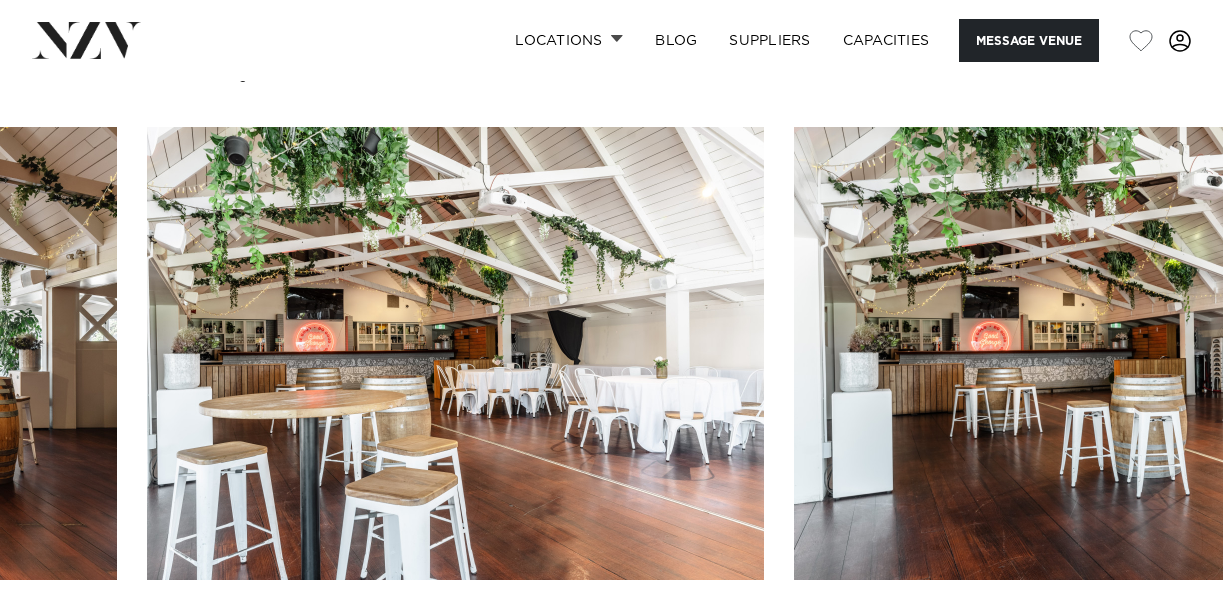 click at bounding box center (1163, 644) 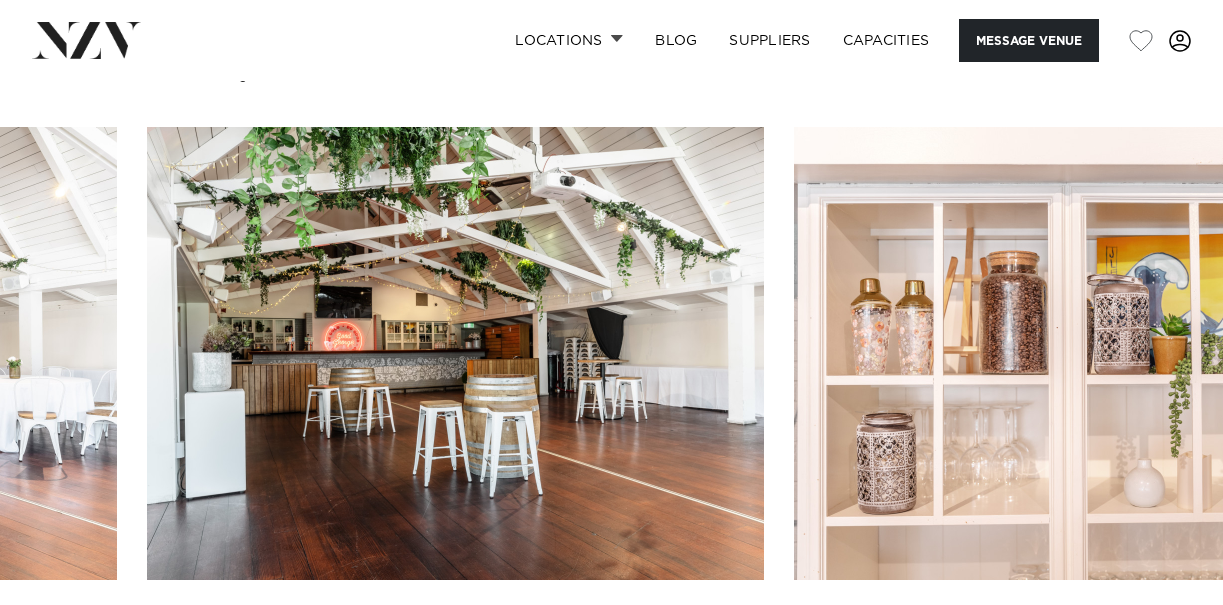 click at bounding box center (1163, 644) 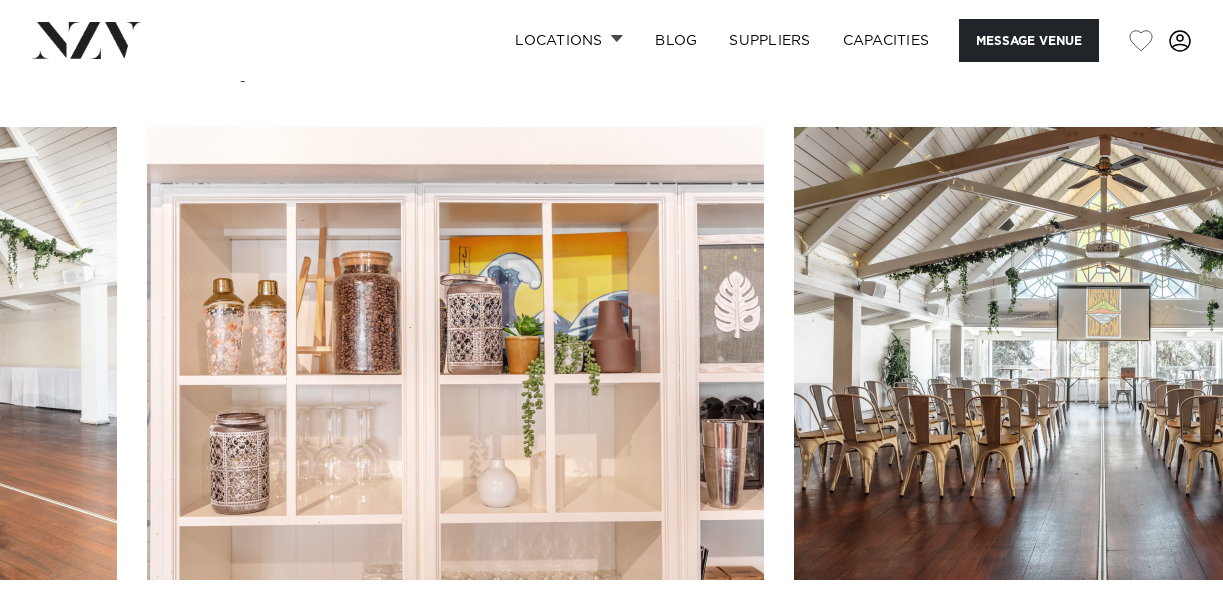 click at bounding box center (1163, 644) 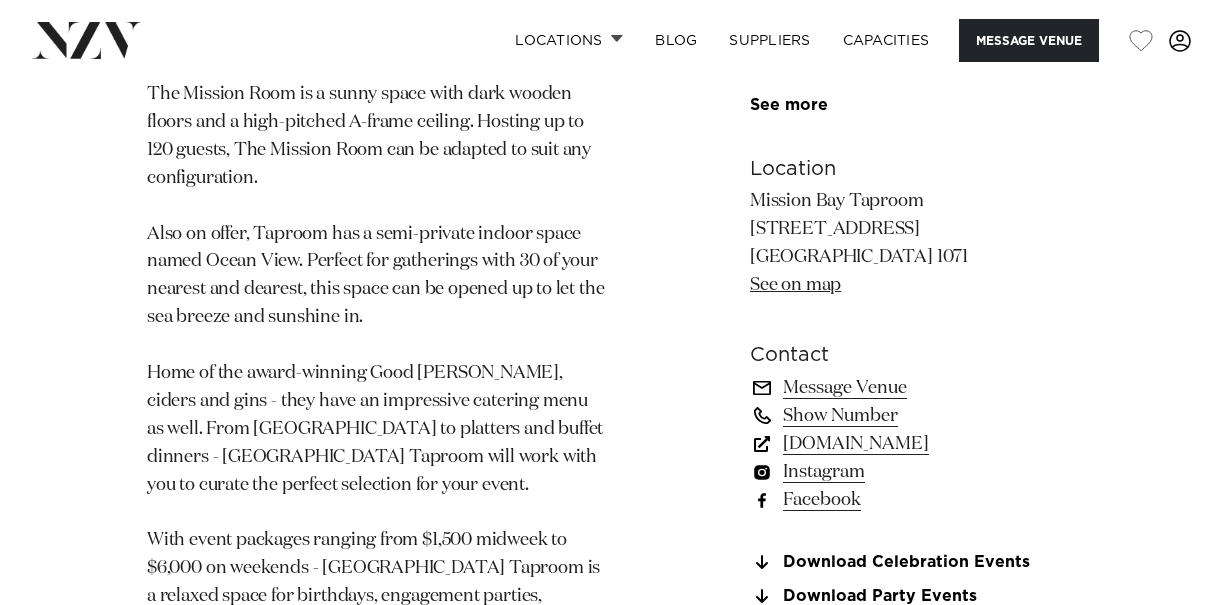 scroll, scrollTop: 1234, scrollLeft: 0, axis: vertical 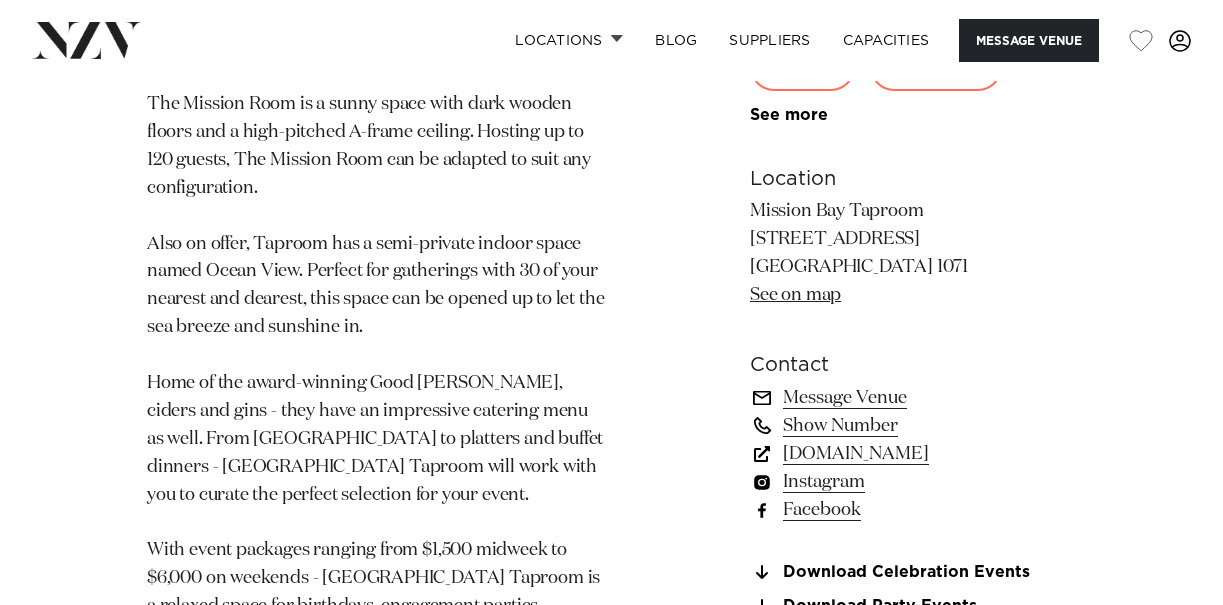 click on "[DOMAIN_NAME]" at bounding box center [913, 453] 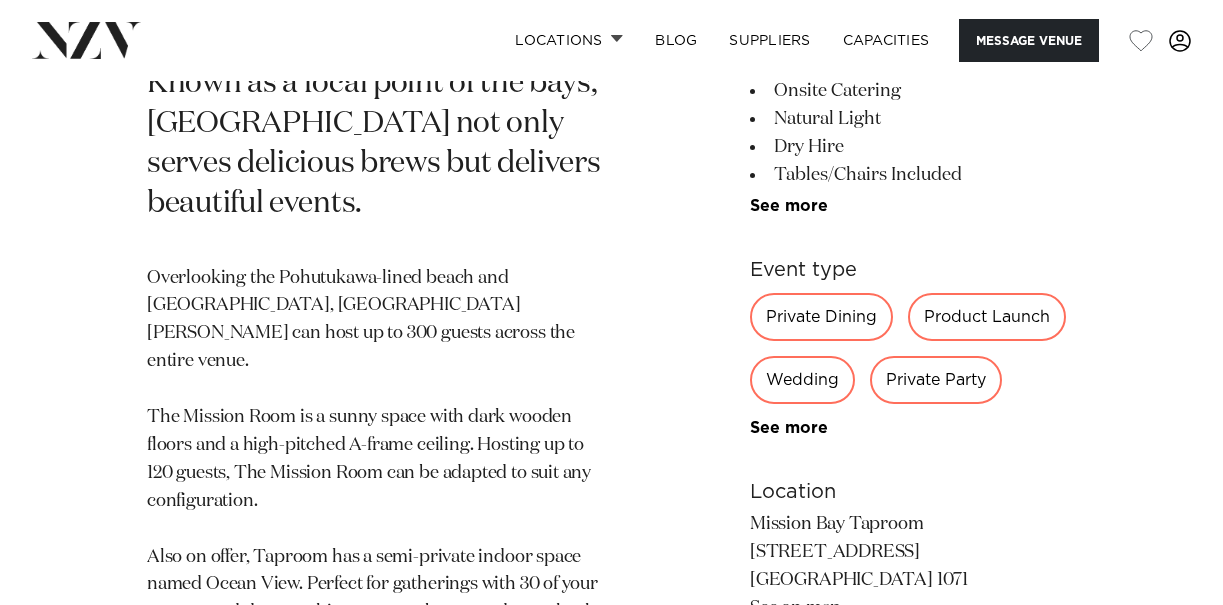 scroll, scrollTop: 796, scrollLeft: 0, axis: vertical 